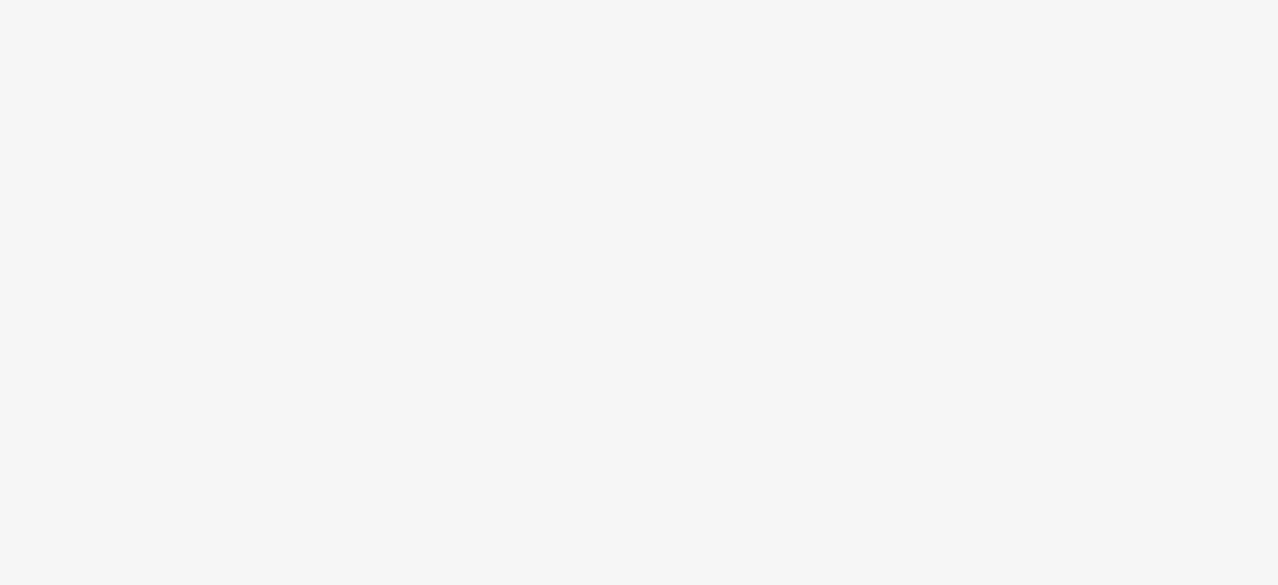 scroll, scrollTop: 0, scrollLeft: 0, axis: both 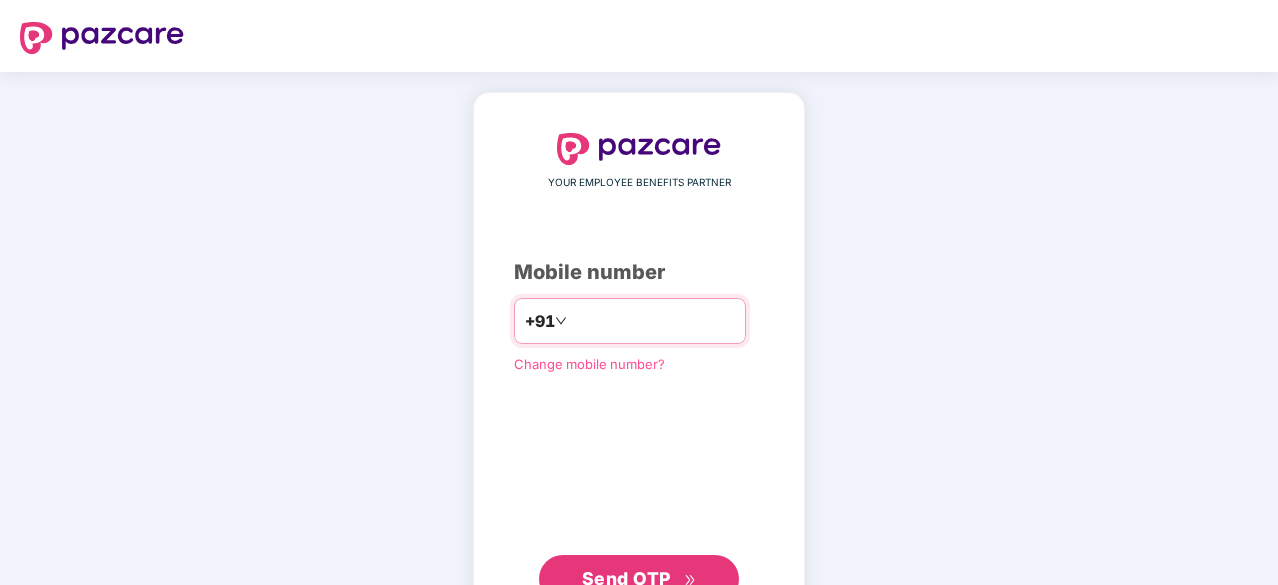 type on "**********" 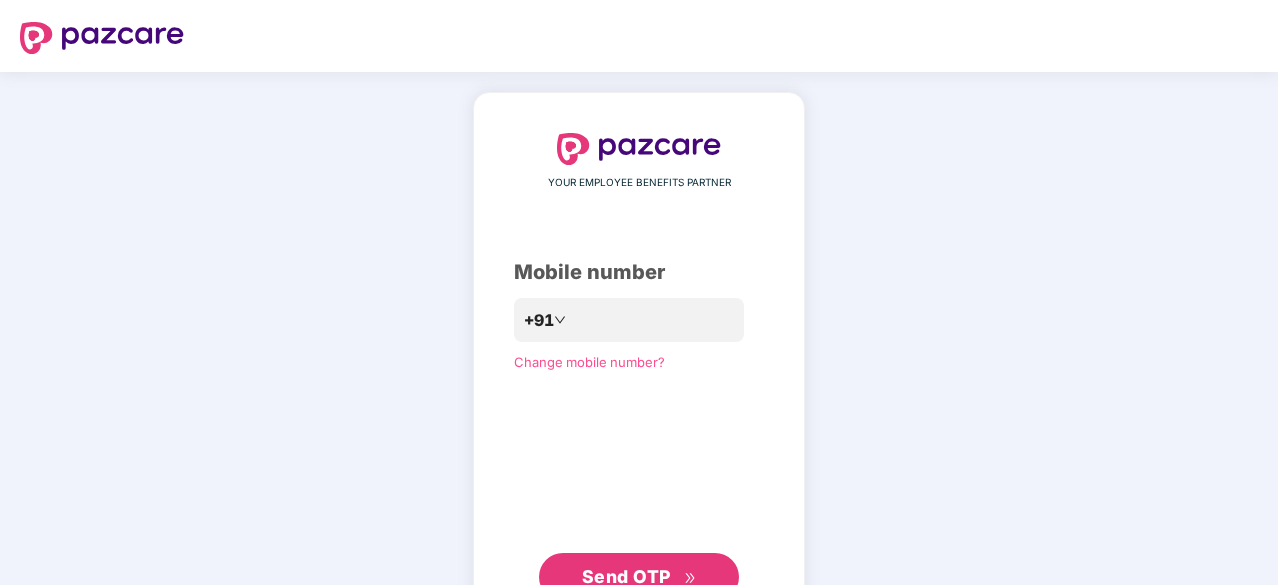 click on "Send OTP" at bounding box center [639, 577] 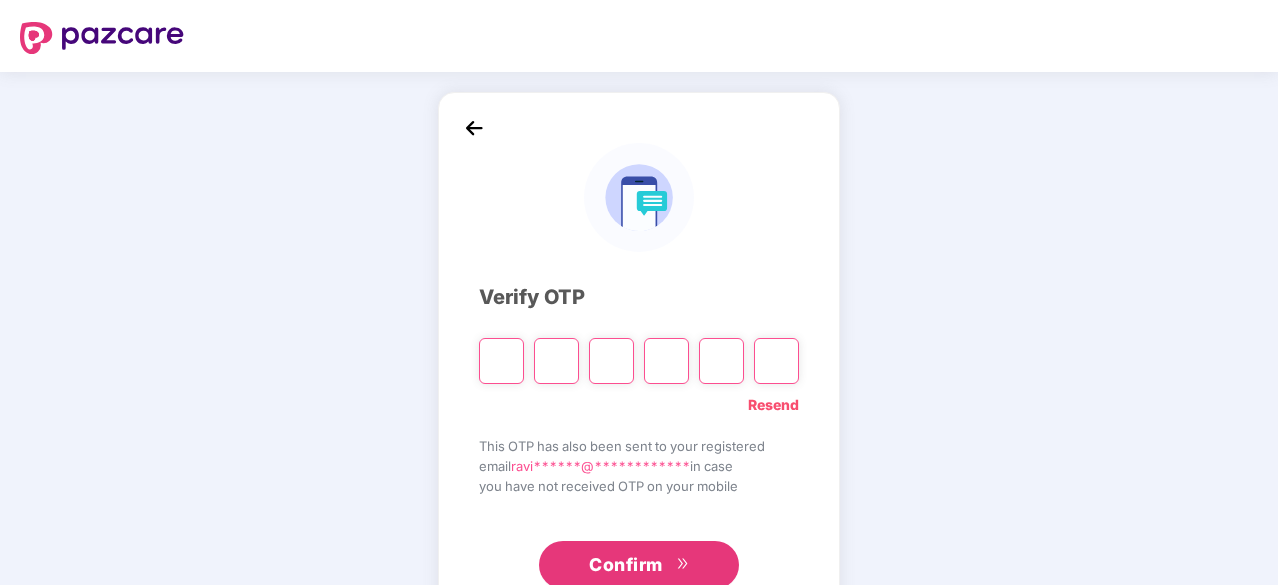 type on "*" 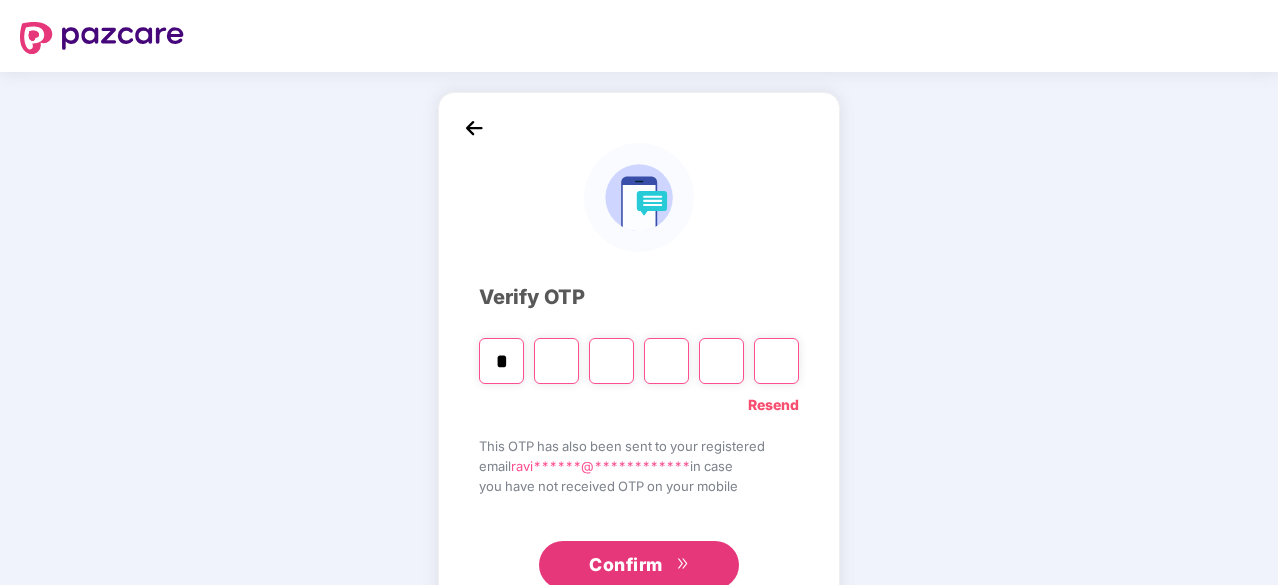 type on "*" 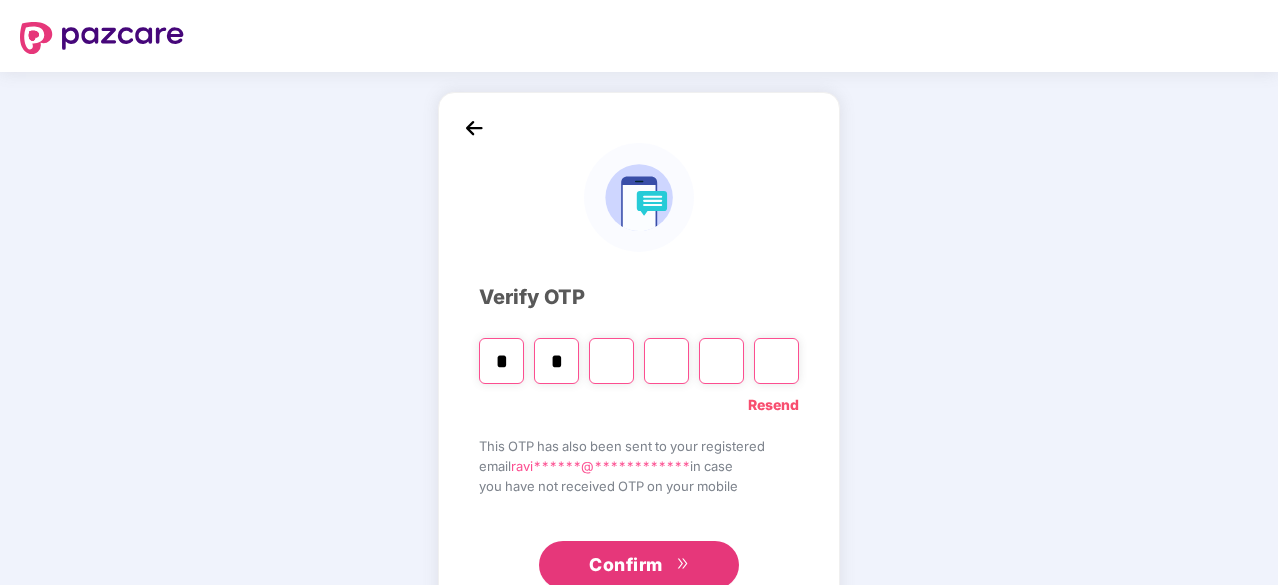type on "*" 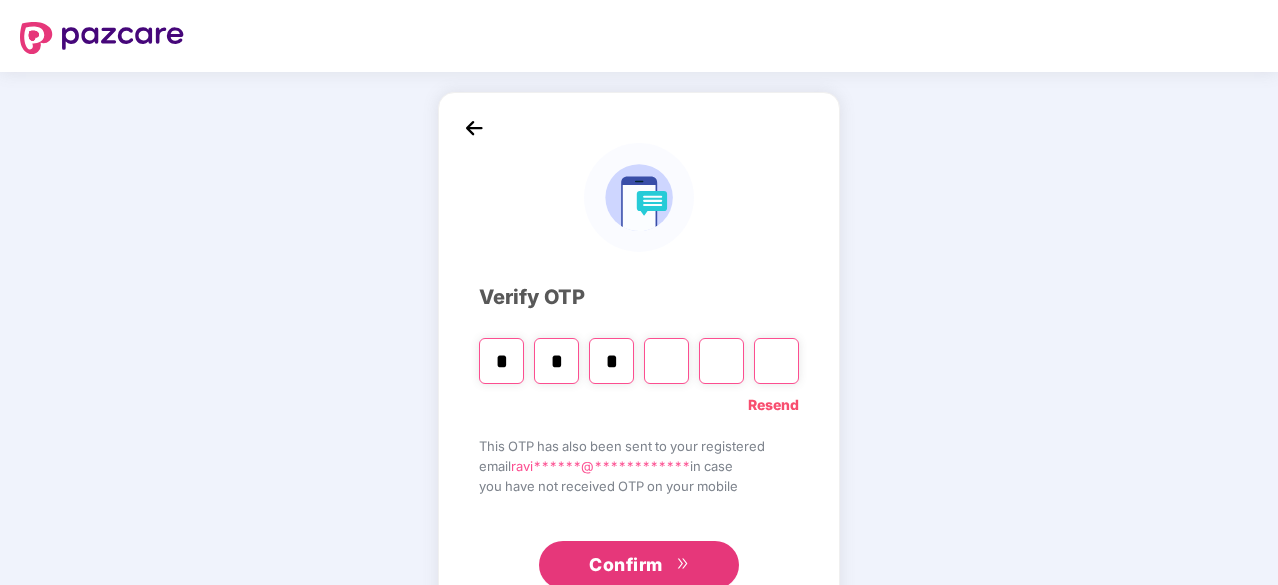 type on "*" 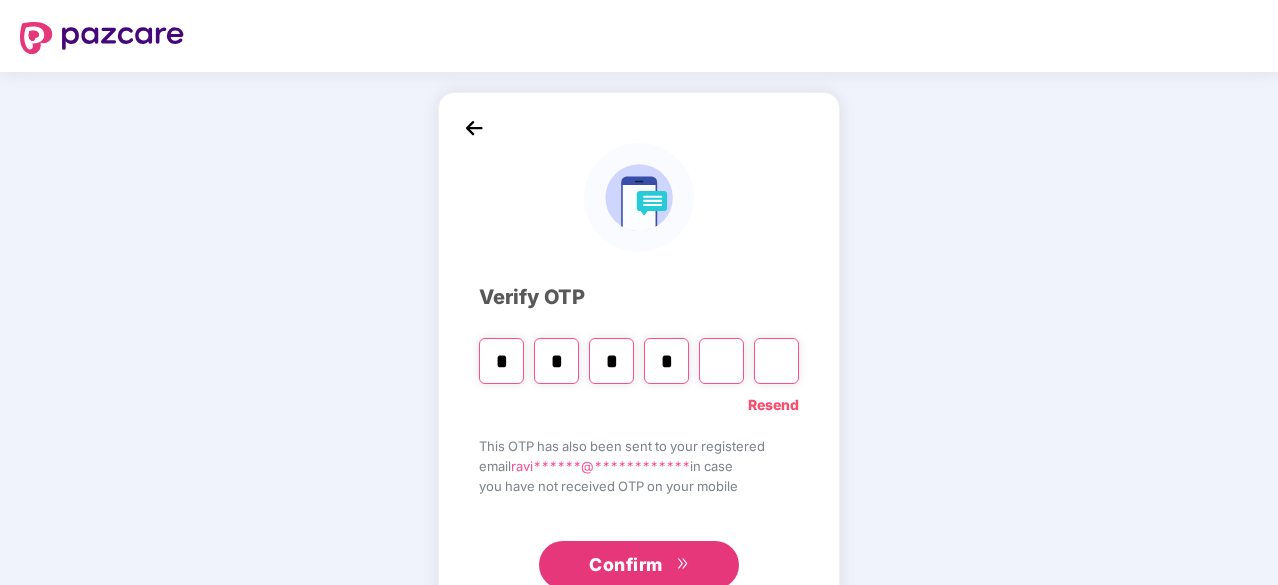 type on "*" 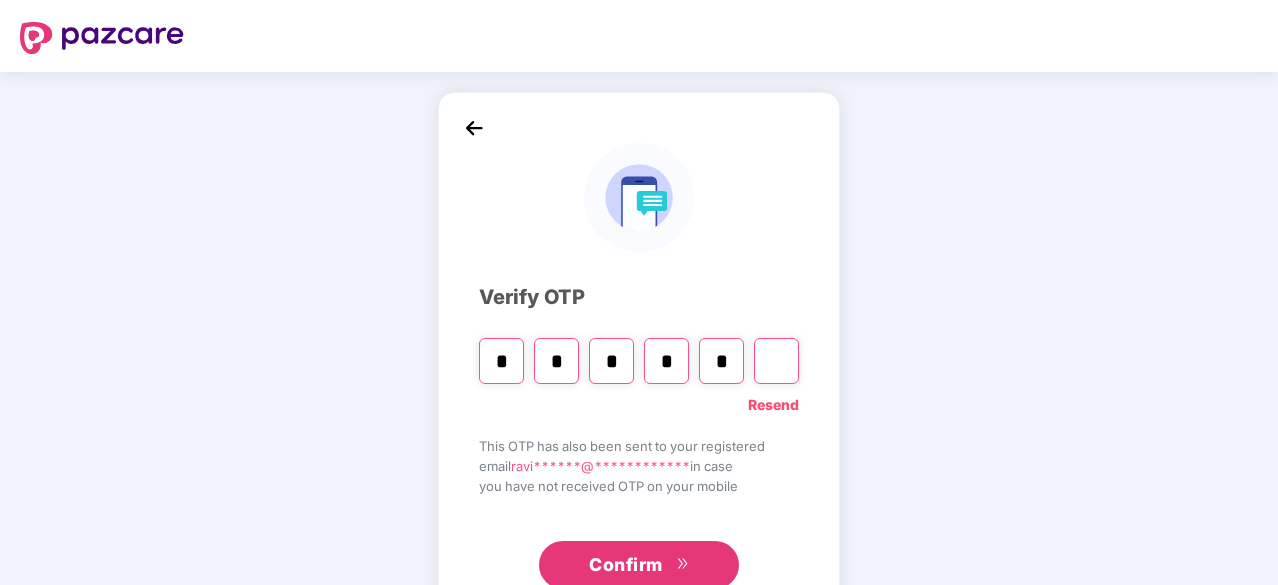 type on "*" 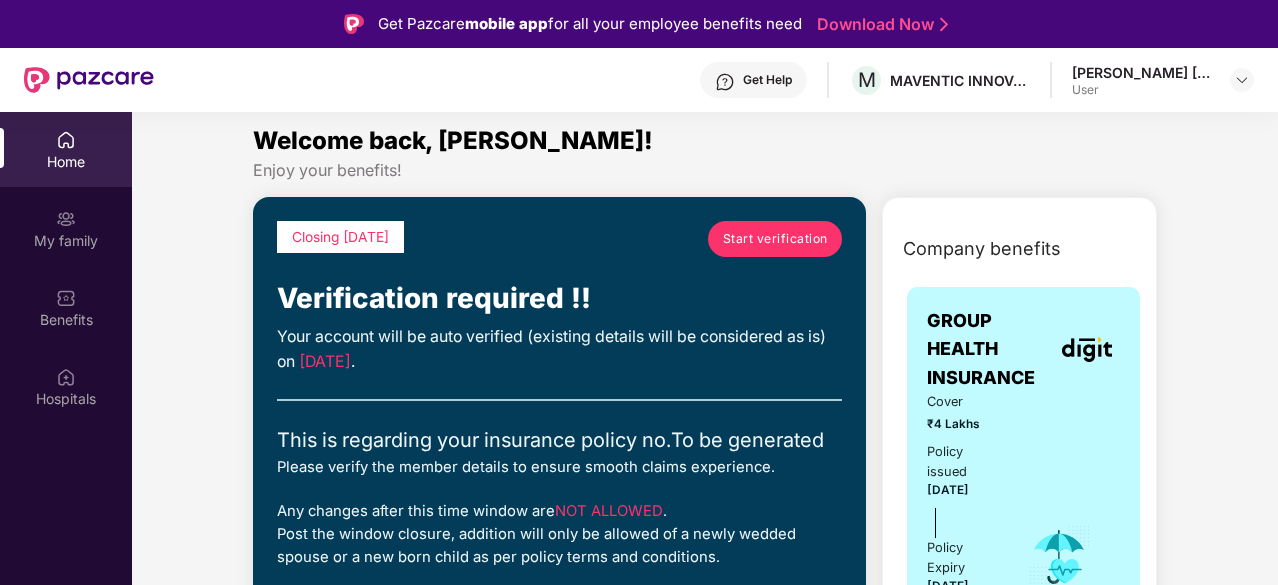 scroll, scrollTop: 0, scrollLeft: 0, axis: both 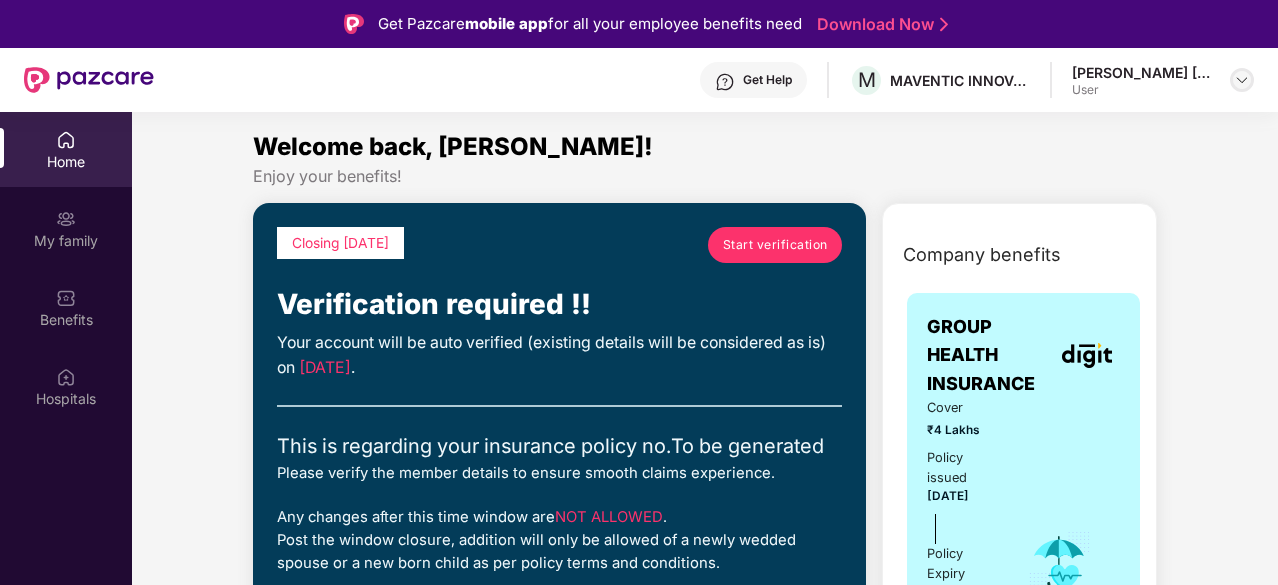 click at bounding box center (1242, 80) 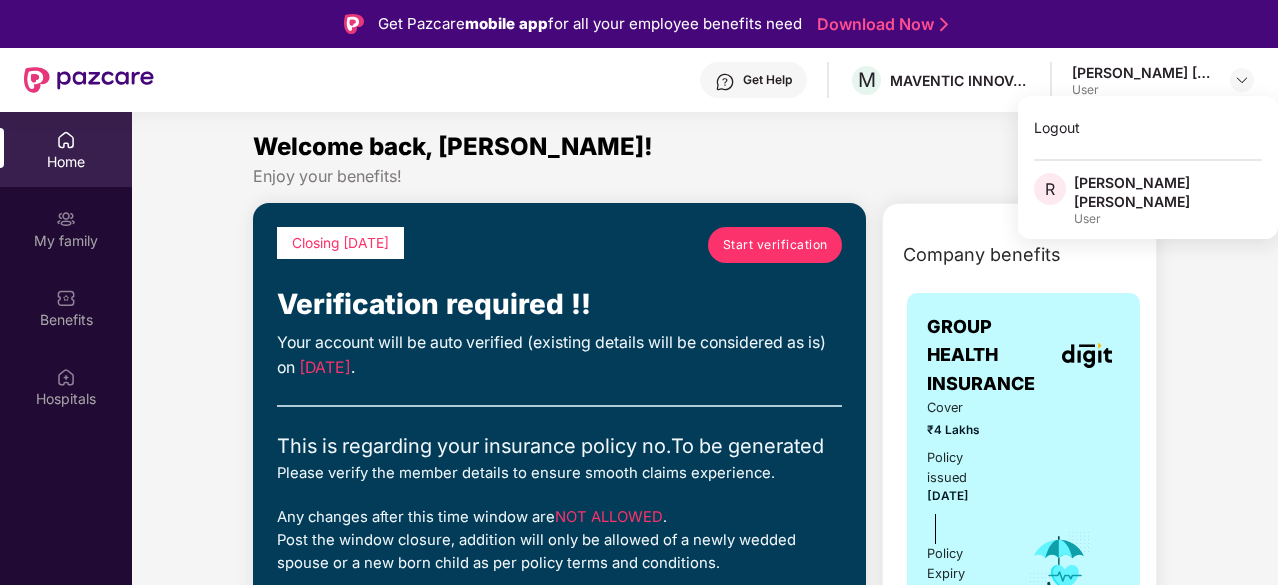click on "Company benefits GROUP HEALTH INSURANCE Cover ₹4 Lakhs    Policy issued [DATE] Policy Expiry [DATE] View details" at bounding box center [1019, 547] 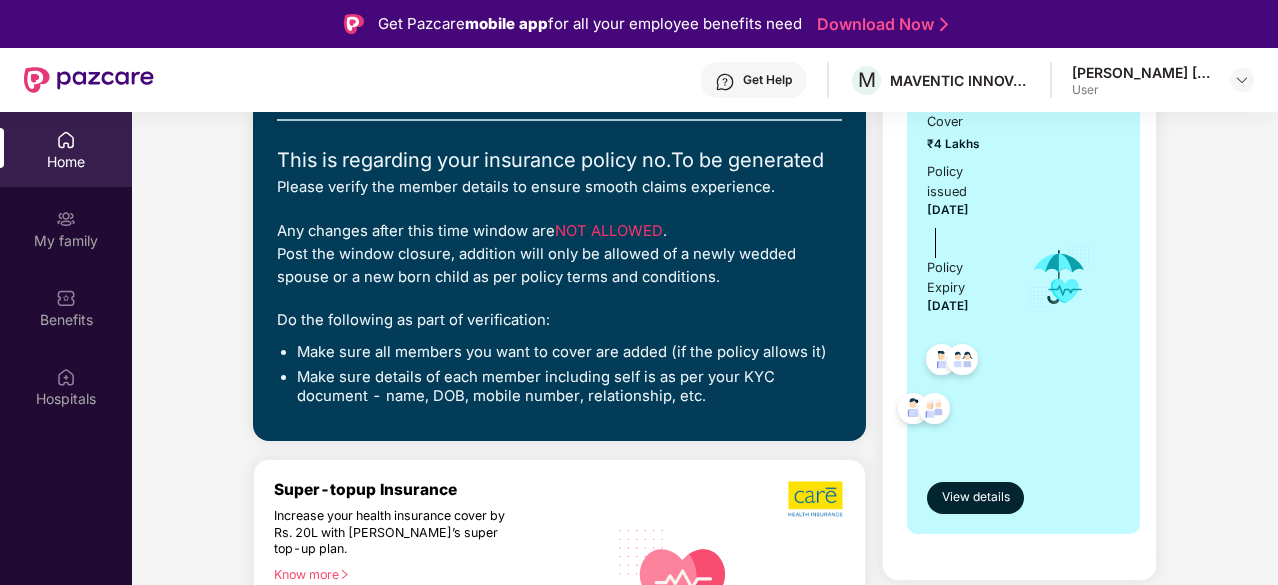 scroll, scrollTop: 289, scrollLeft: 0, axis: vertical 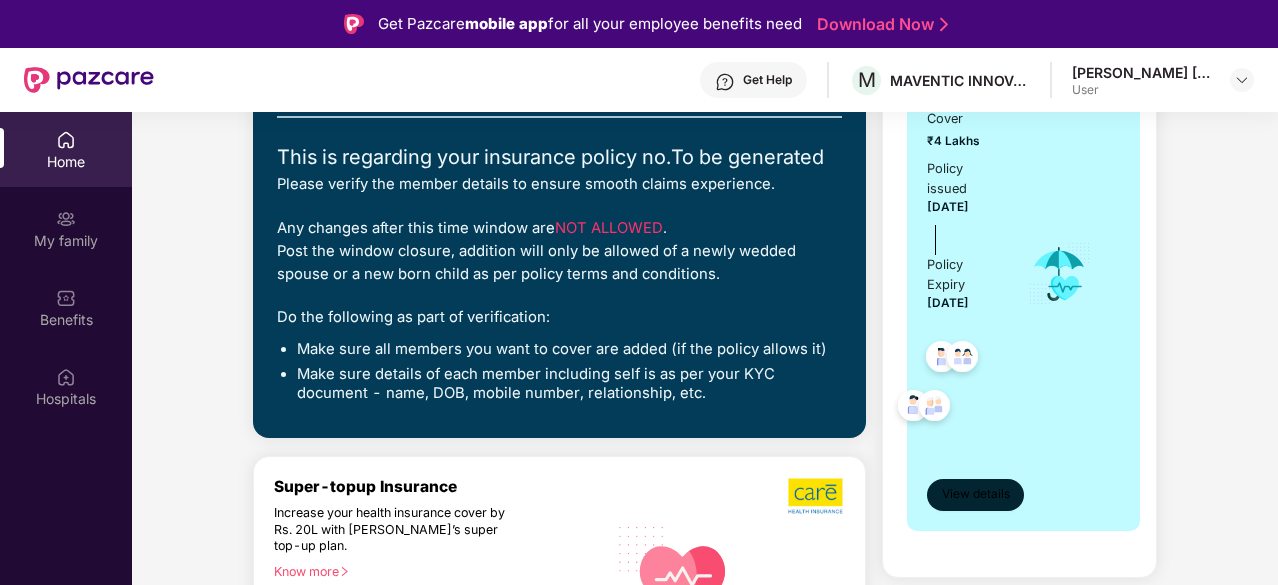 click on "View details" at bounding box center (976, 494) 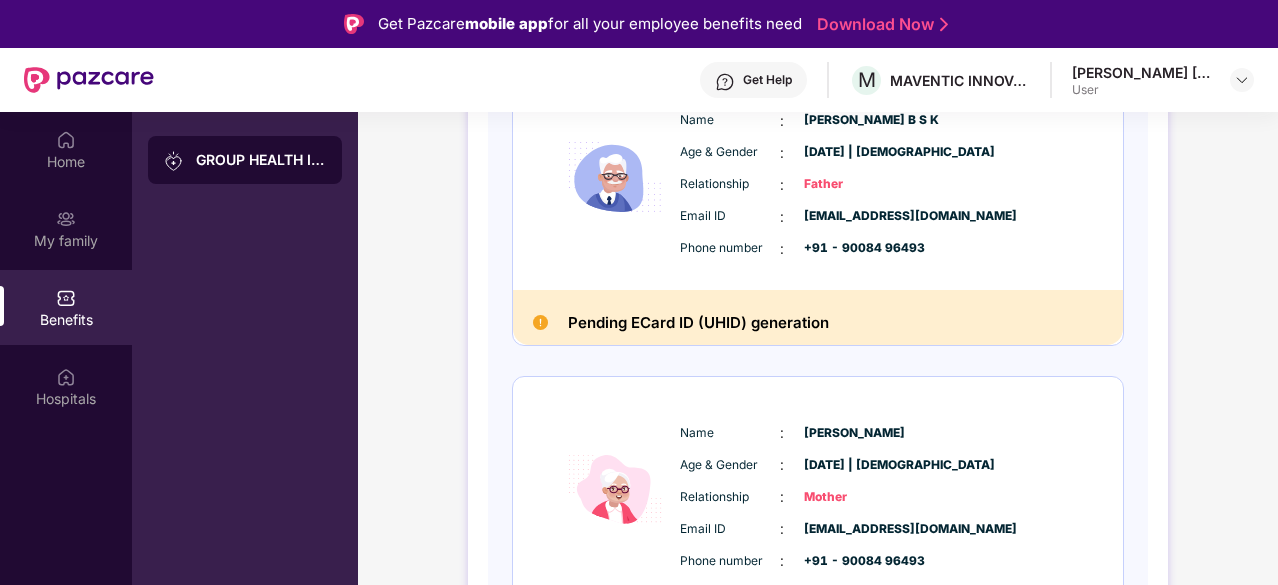 scroll, scrollTop: 1359, scrollLeft: 0, axis: vertical 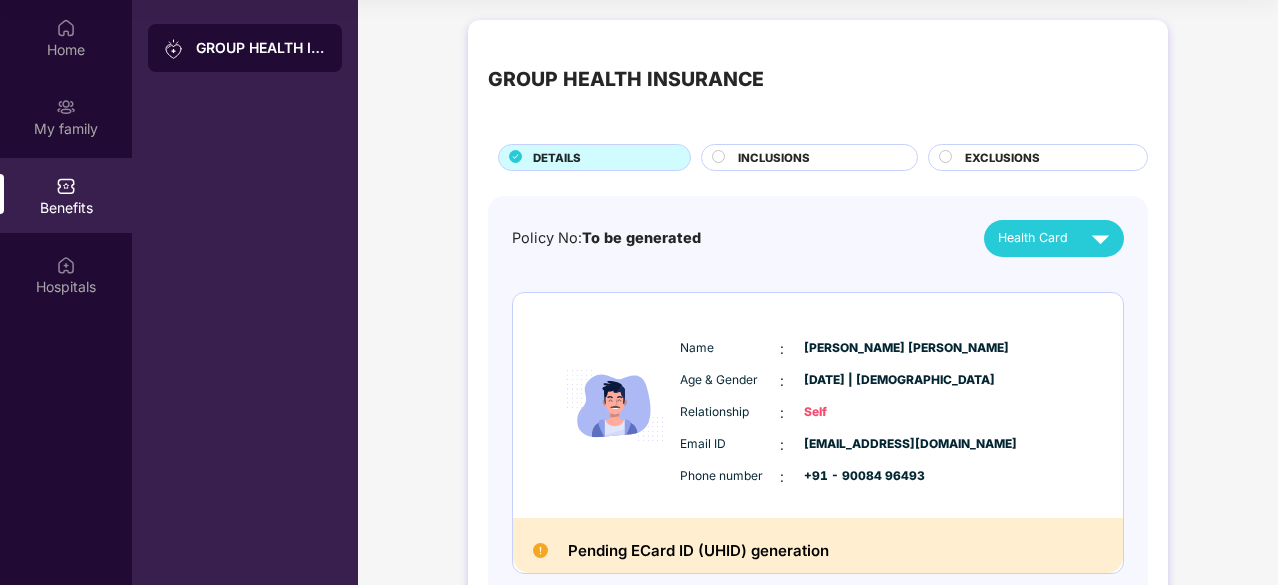 click on "INCLUSIONS" at bounding box center (817, 159) 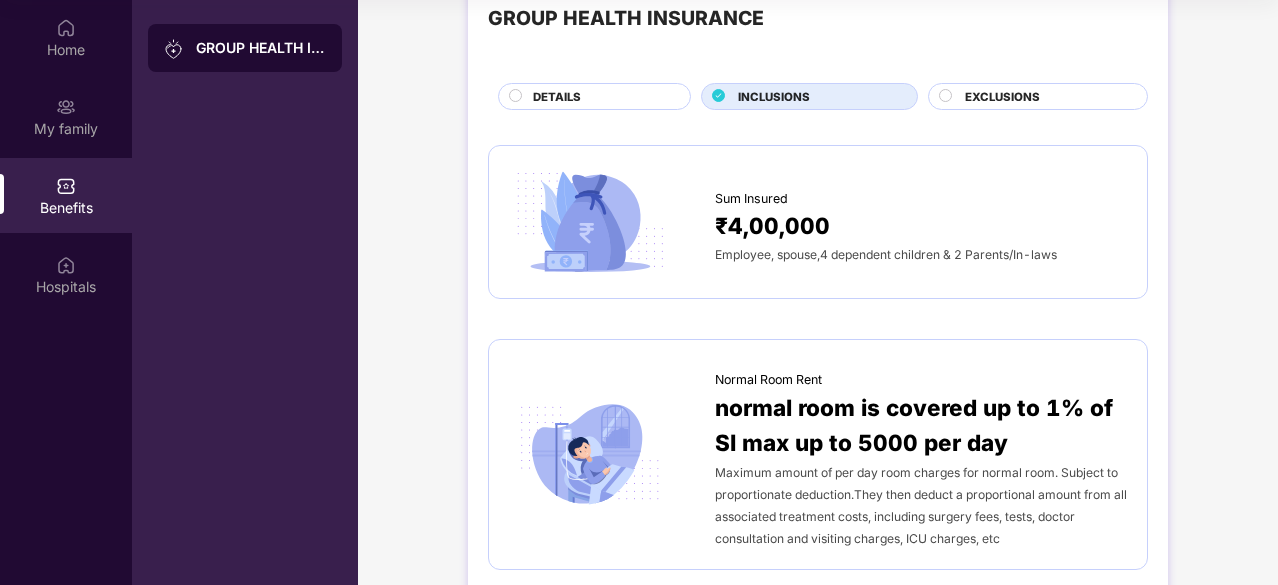 scroll, scrollTop: 0, scrollLeft: 0, axis: both 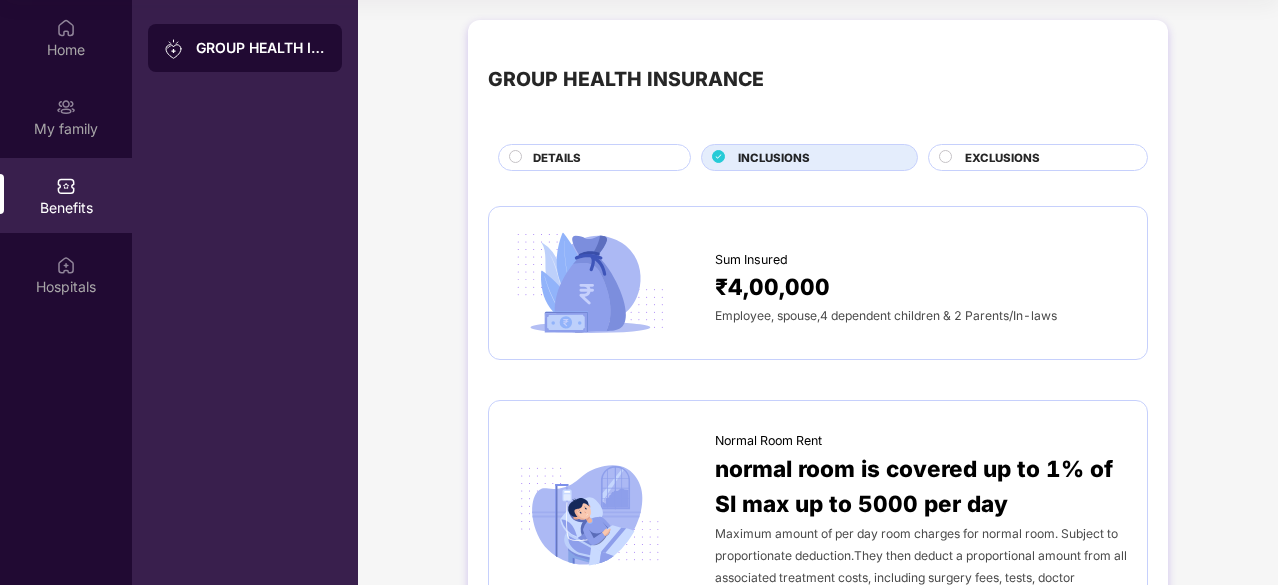 click on "EXCLUSIONS" at bounding box center (1002, 158) 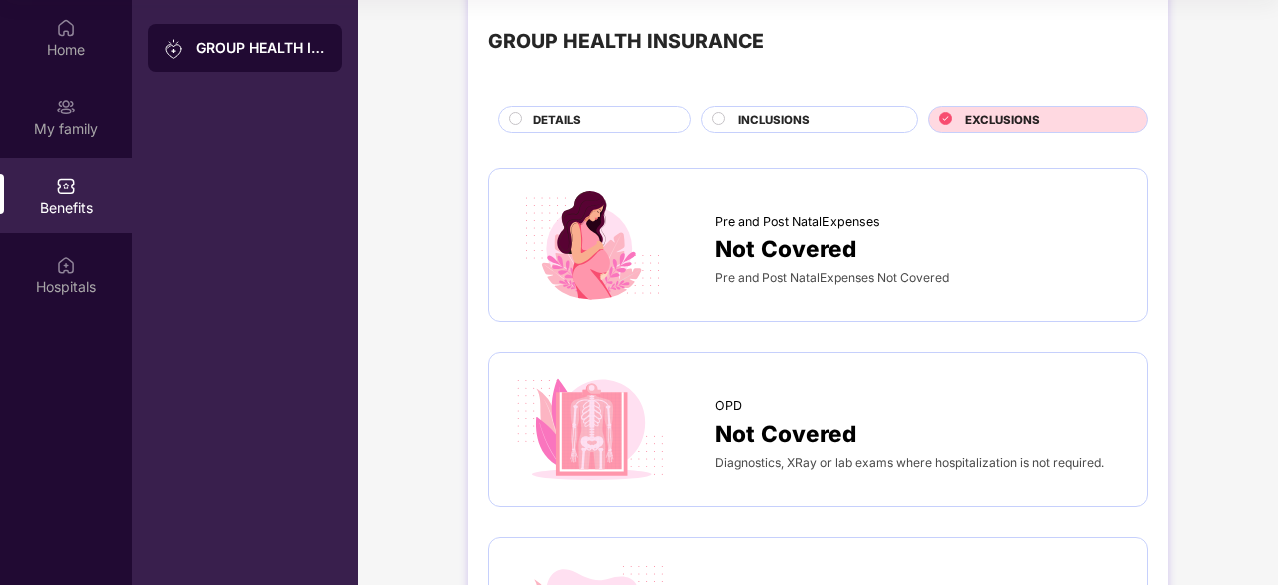 scroll, scrollTop: 0, scrollLeft: 0, axis: both 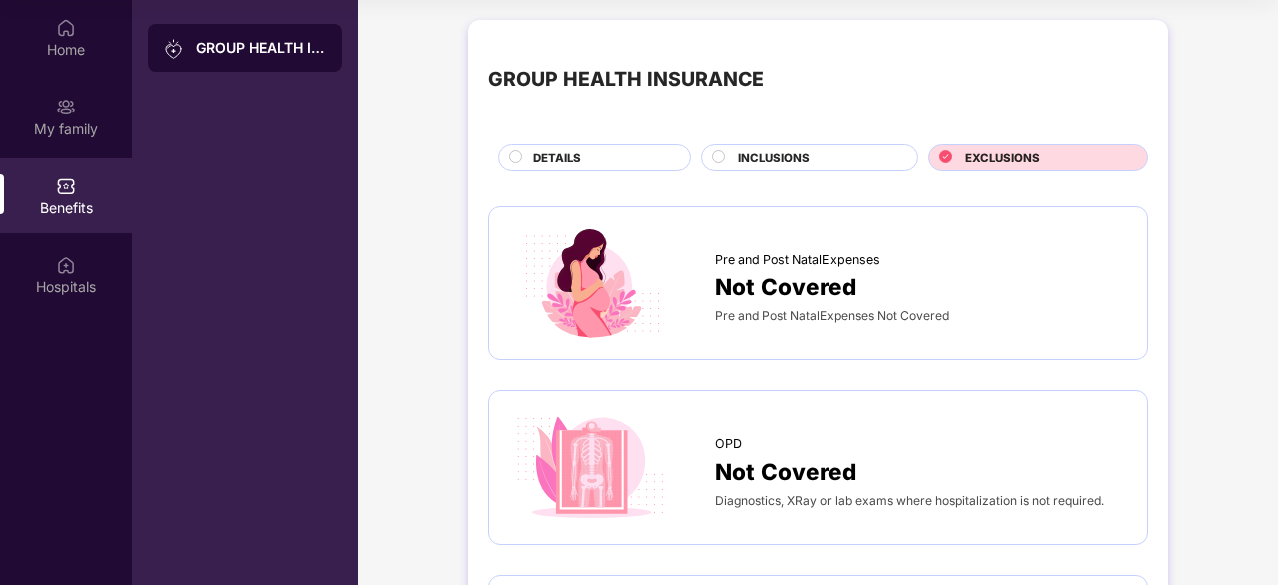 click on "DETAILS" at bounding box center [601, 159] 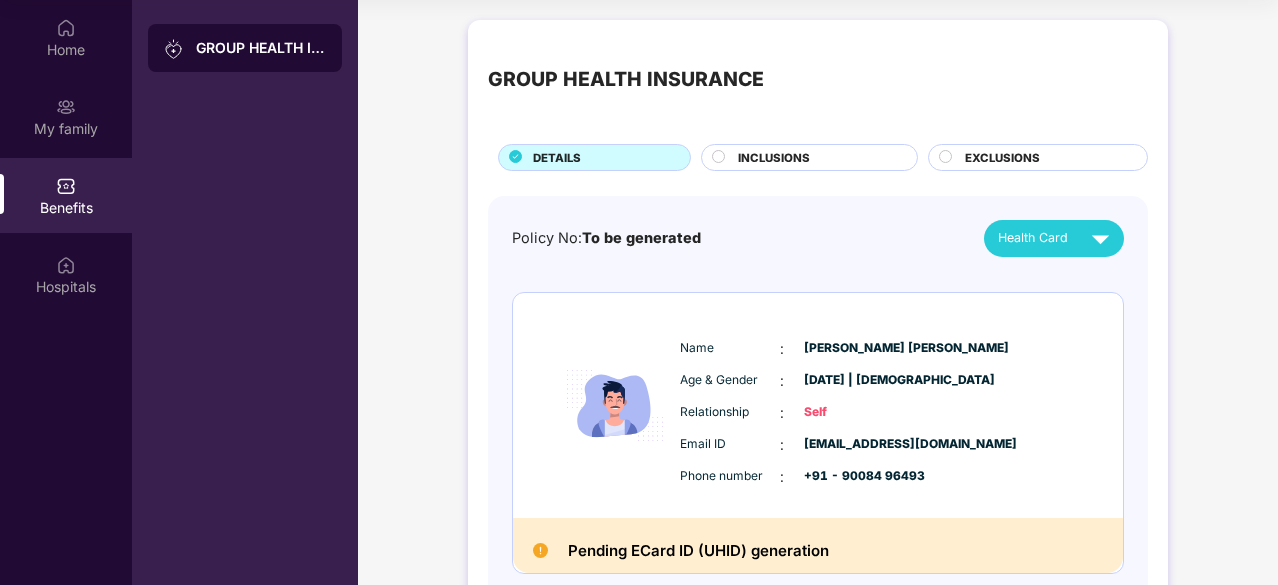 click on "GROUP HEALTH INSURANCE DETAILS INCLUSIONS EXCLUSIONS Policy No:  To be generated Health Card Name : [PERSON_NAME] [PERSON_NAME] Age & Gender : [DATE] | [DEMOGRAPHIC_DATA] Relationship : Self Email ID : [EMAIL_ADDRESS][DOMAIN_NAME] Phone number : +91 - 90084 96493 Pending ECard ID (UHID) generation Name : Navya C P Age & Gender : [DATE] | [DEMOGRAPHIC_DATA] Relationship : Spouse Email ID : [EMAIL_ADDRESS][DOMAIN_NAME] Phone number : +91 - 90084 96493 Pending ECard ID (UHID) generation Name : [PERSON_NAME] Age & Gender : [DATE] | [DEMOGRAPHIC_DATA] Relationship : Child Email ID : [EMAIL_ADDRESS][DOMAIN_NAME] Phone number : +91 - 90084 96493 Pending ECard ID (UHID) generation Name : [PERSON_NAME] Age & Gender : [DATE] | [DEMOGRAPHIC_DATA] Relationship : Father Email ID : [EMAIL_ADDRESS][DOMAIN_NAME] Phone number : +91 - 90084 96493 Pending ECard ID (UHID) generation Name : [PERSON_NAME] Age & Gender : [DATE] | [DEMOGRAPHIC_DATA] Relationship : Mother Email ID : [EMAIL_ADDRESS][DOMAIN_NAME] Phone number : +91 - 90084 96493 Pending ECard ID (UHID) generation" at bounding box center (818, 979) 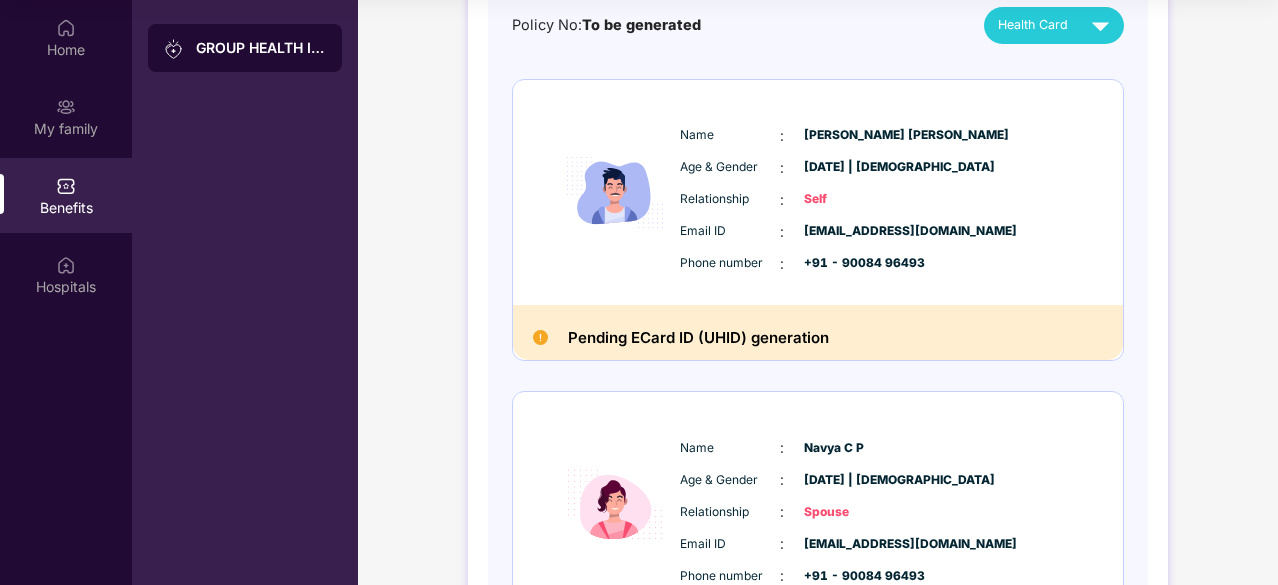 scroll, scrollTop: 0, scrollLeft: 0, axis: both 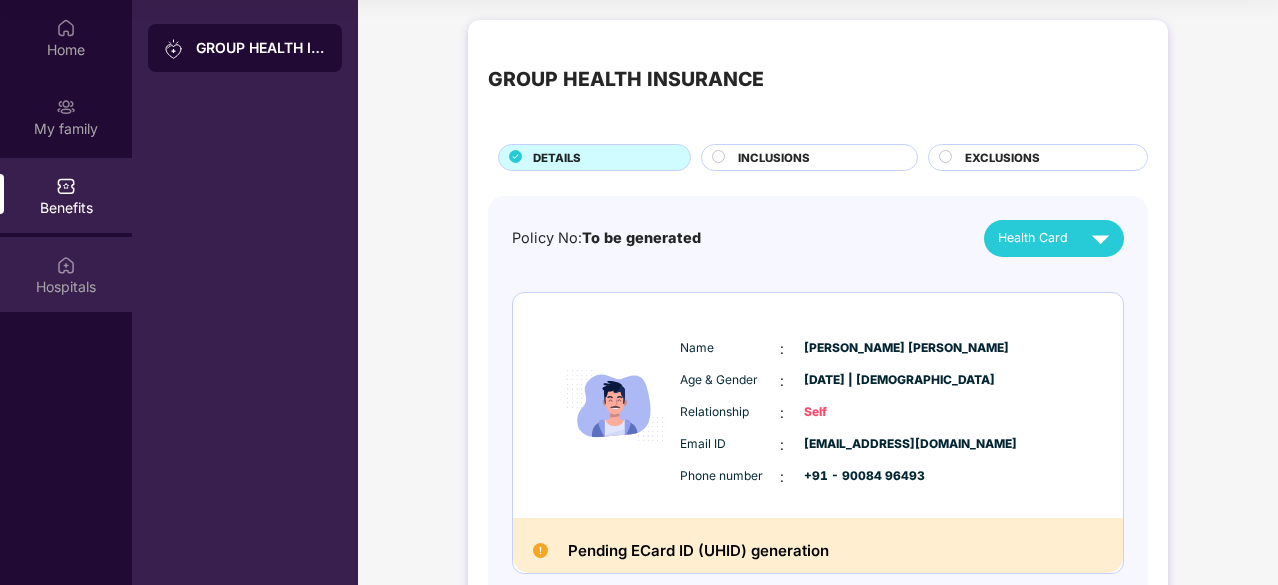 click on "Hospitals" at bounding box center [66, 274] 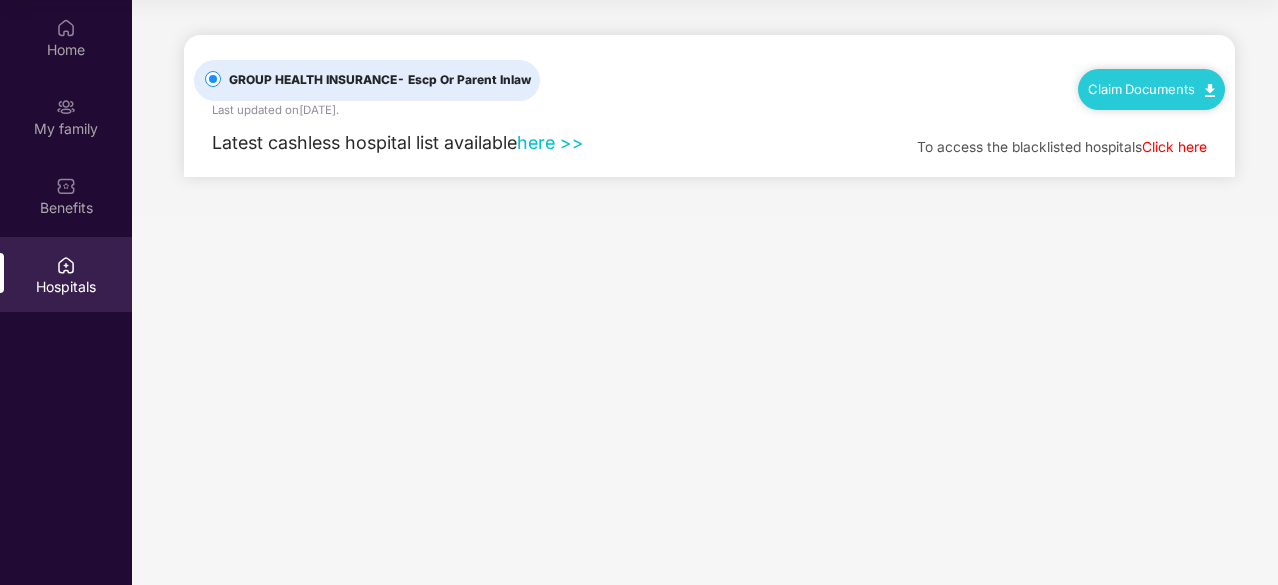 click on "here >>" at bounding box center [550, 142] 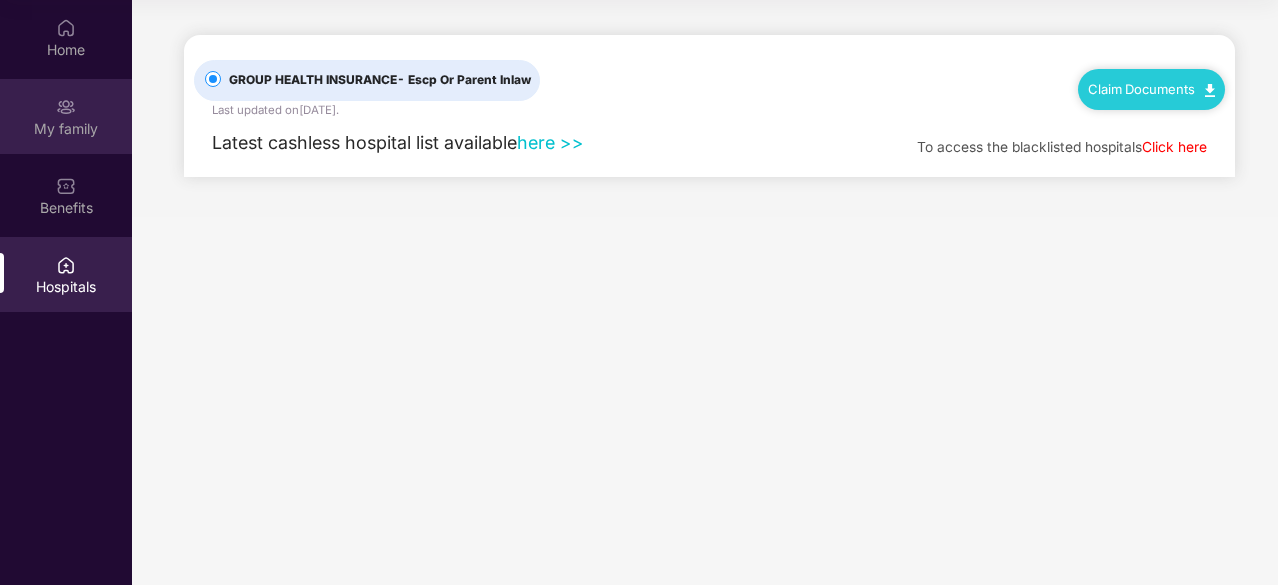 click on "My family" at bounding box center (66, 129) 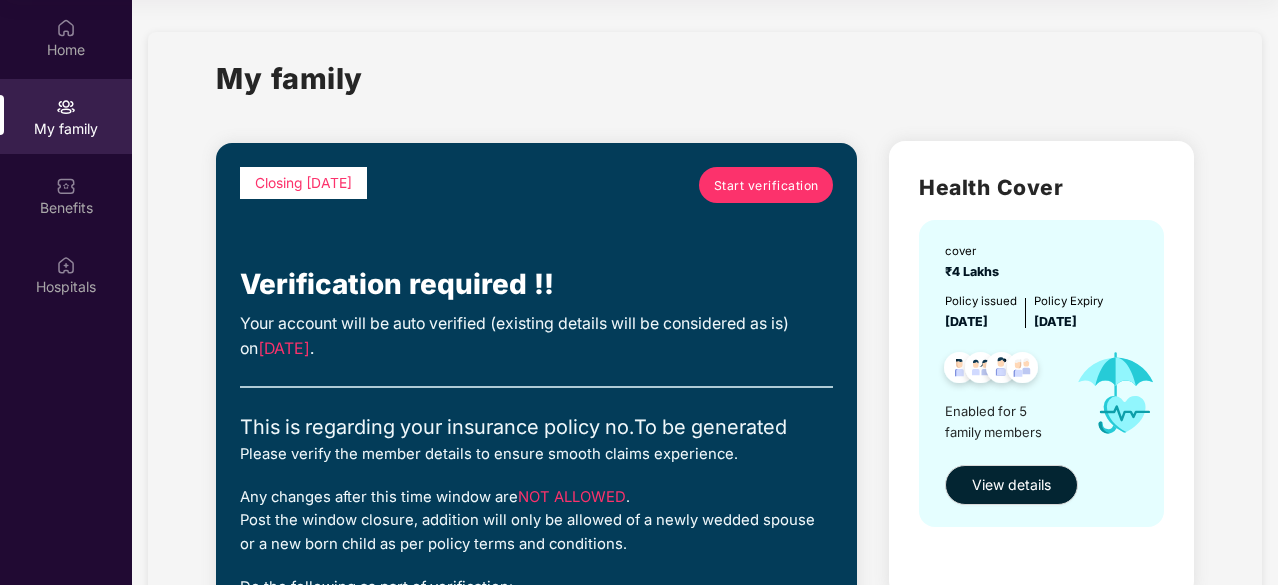 scroll, scrollTop: 78, scrollLeft: 0, axis: vertical 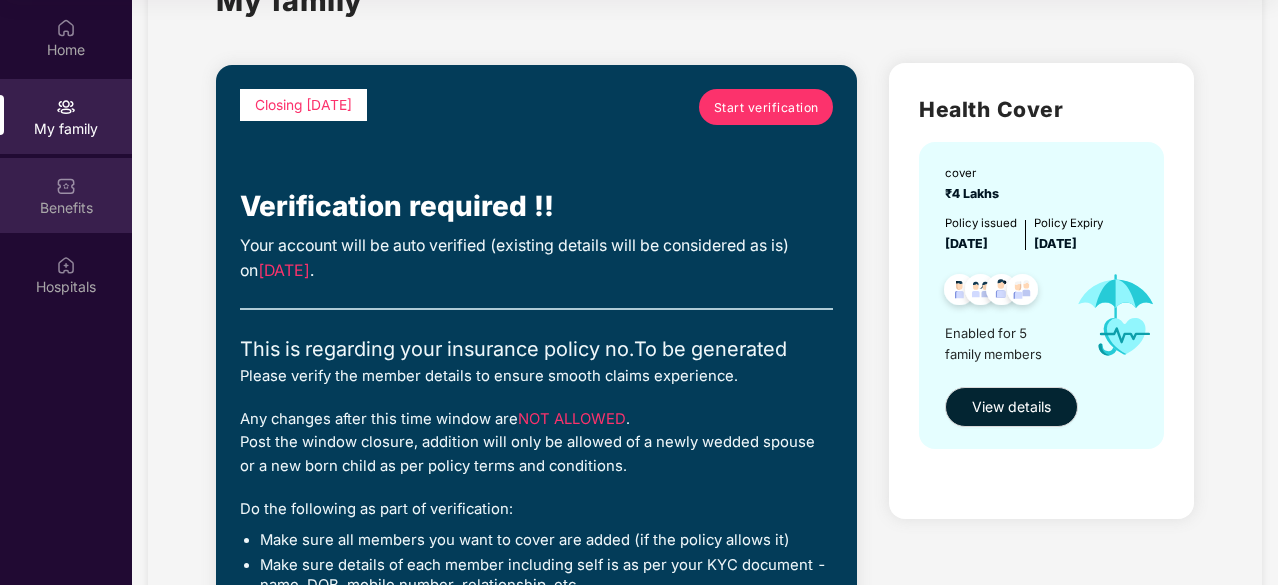 click on "Benefits" at bounding box center [66, 195] 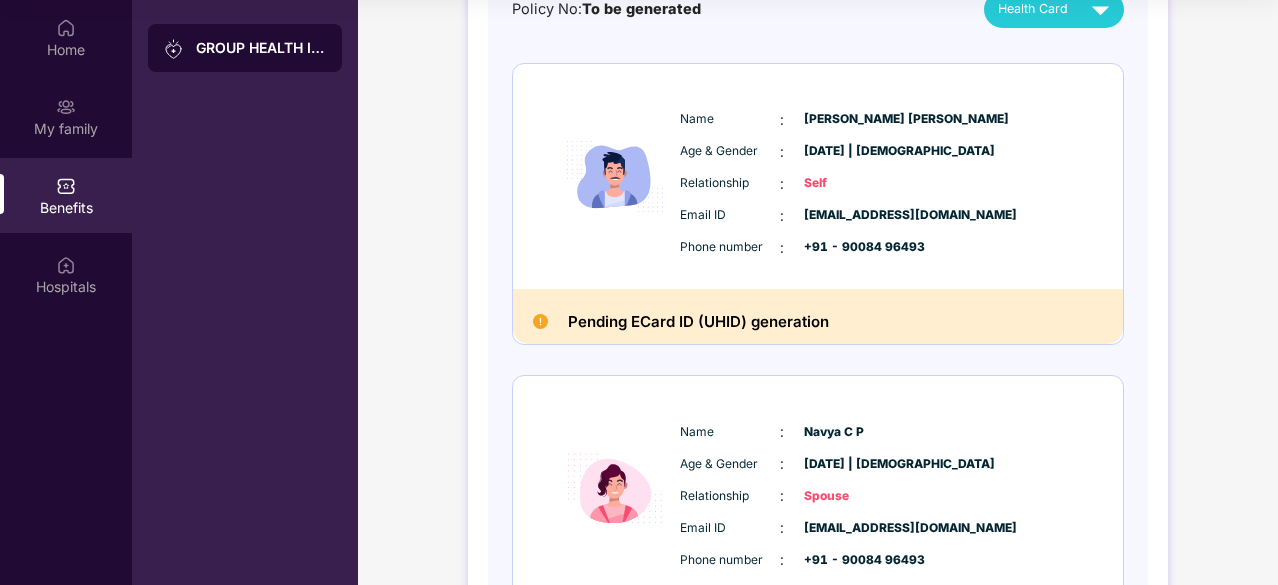 scroll, scrollTop: 0, scrollLeft: 0, axis: both 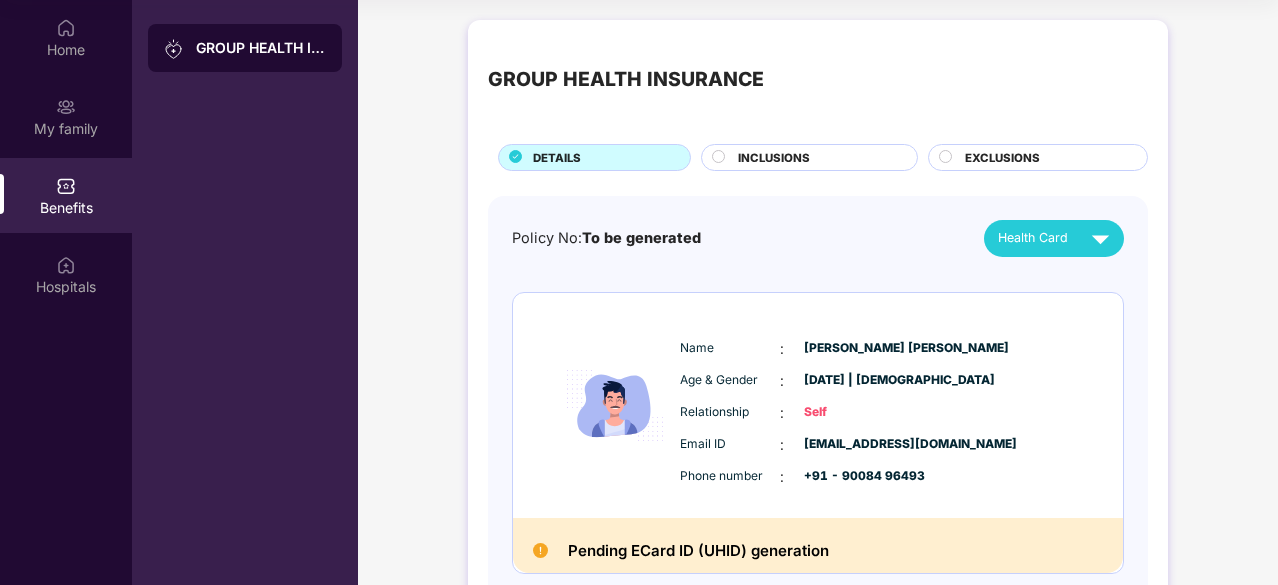 click on "EXCLUSIONS" at bounding box center [1046, 159] 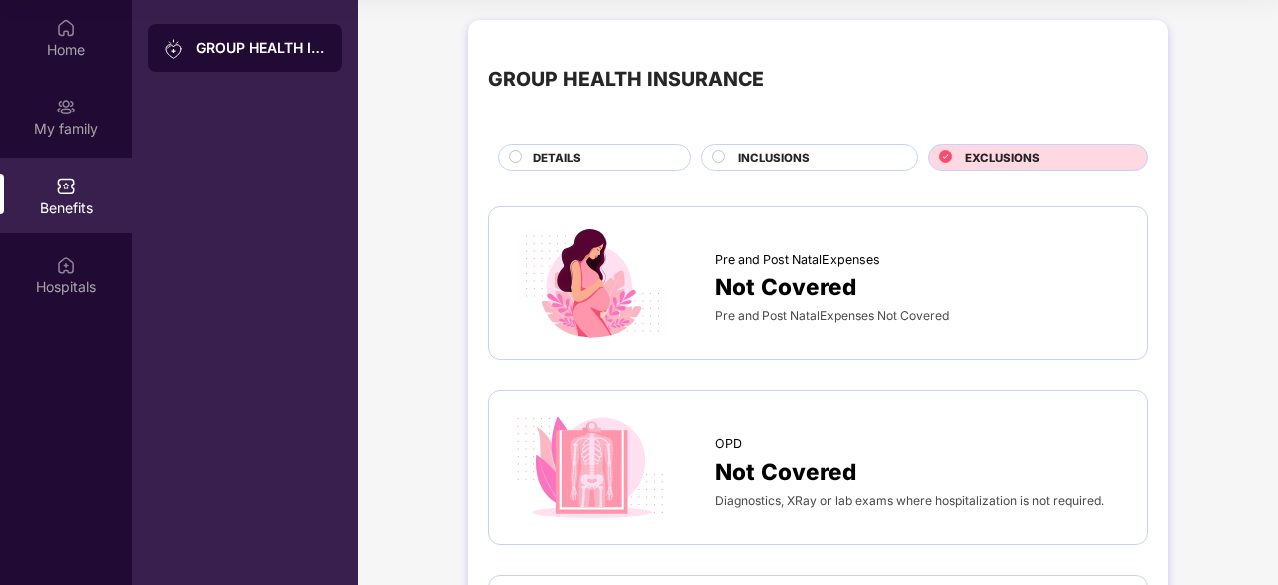 click on "INCLUSIONS" at bounding box center (817, 159) 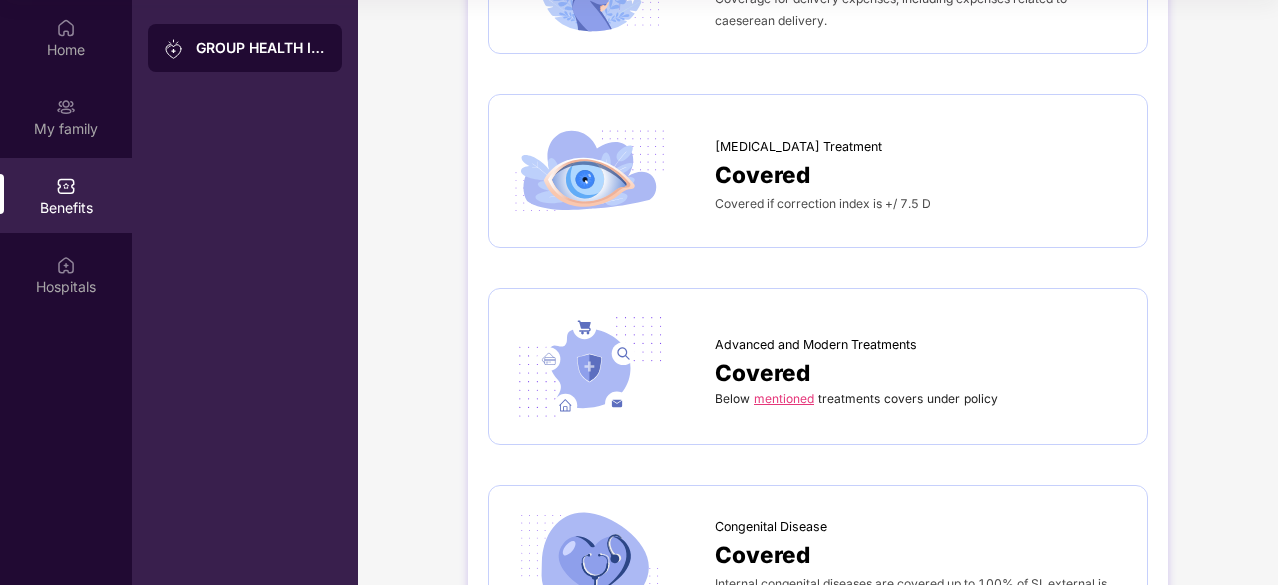 scroll, scrollTop: 2834, scrollLeft: 0, axis: vertical 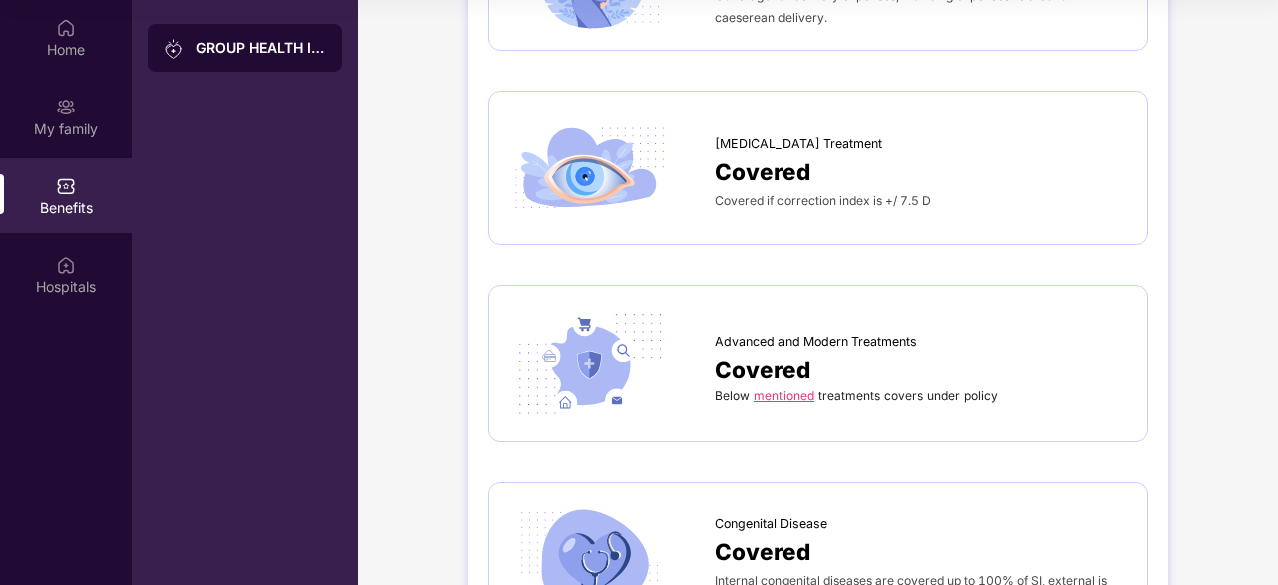 click on "Advanced and Modern Treatments Covered Below mentioned treatments covers under policy" at bounding box center (818, 363) 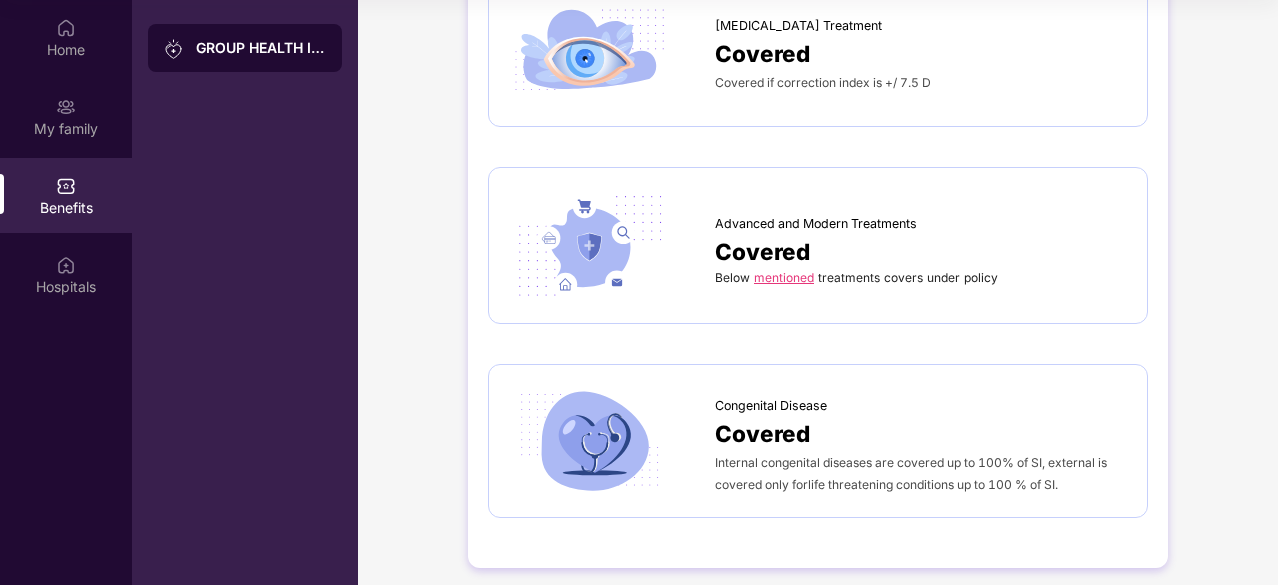 scroll, scrollTop: 2954, scrollLeft: 0, axis: vertical 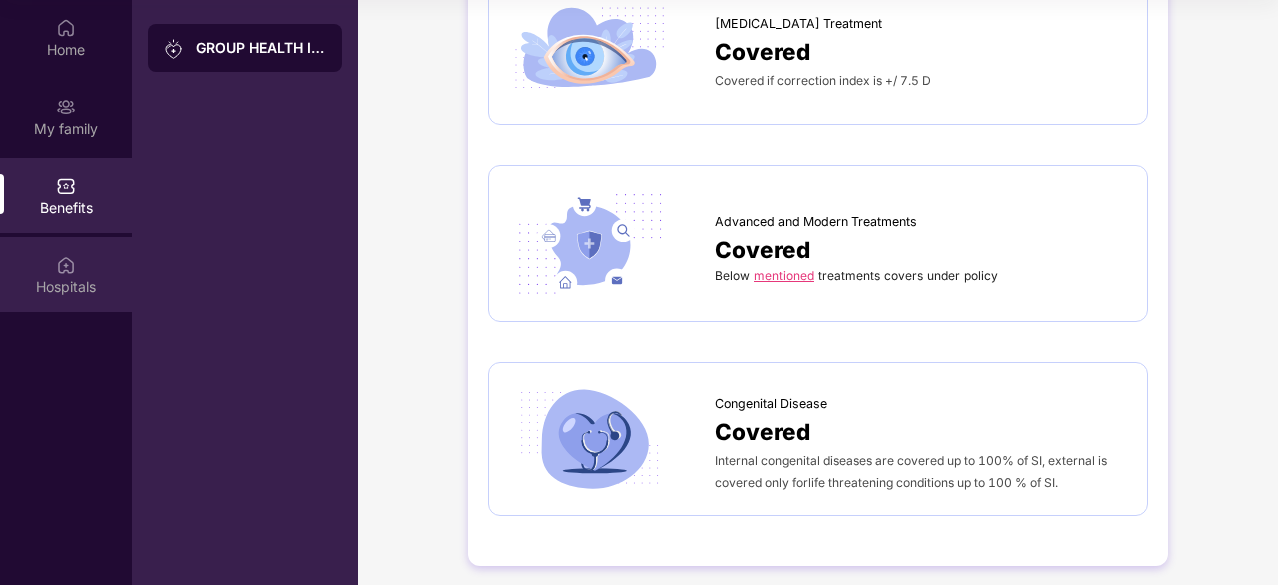 click on "Hospitals" at bounding box center [66, 287] 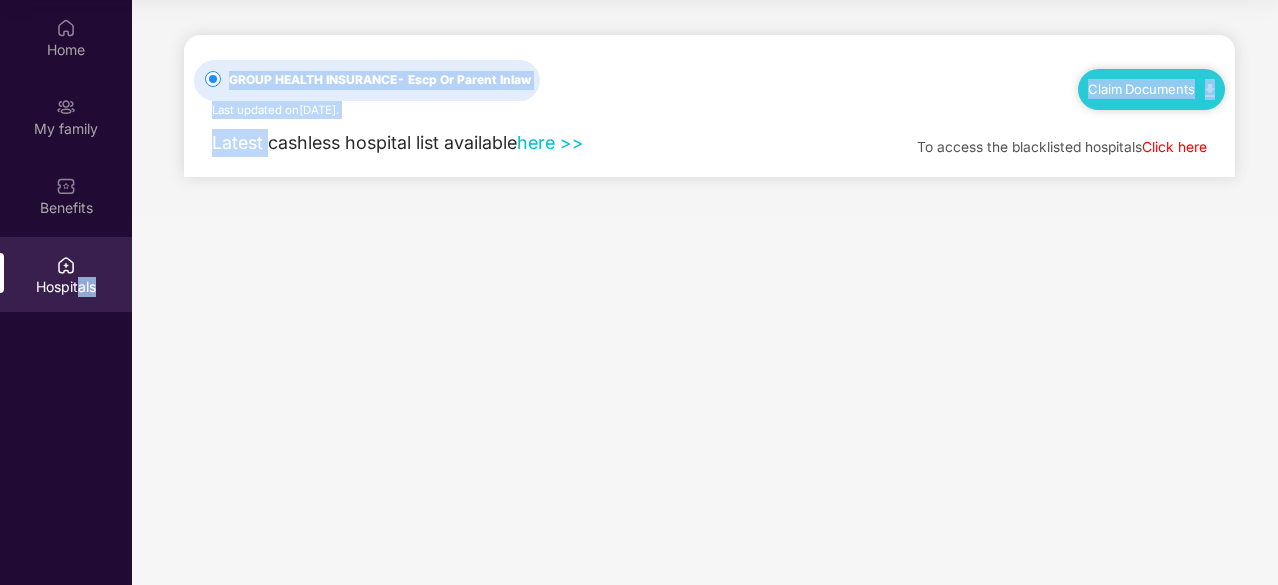 drag, startPoint x: 81, startPoint y: 282, endPoint x: 266, endPoint y: 201, distance: 201.95544 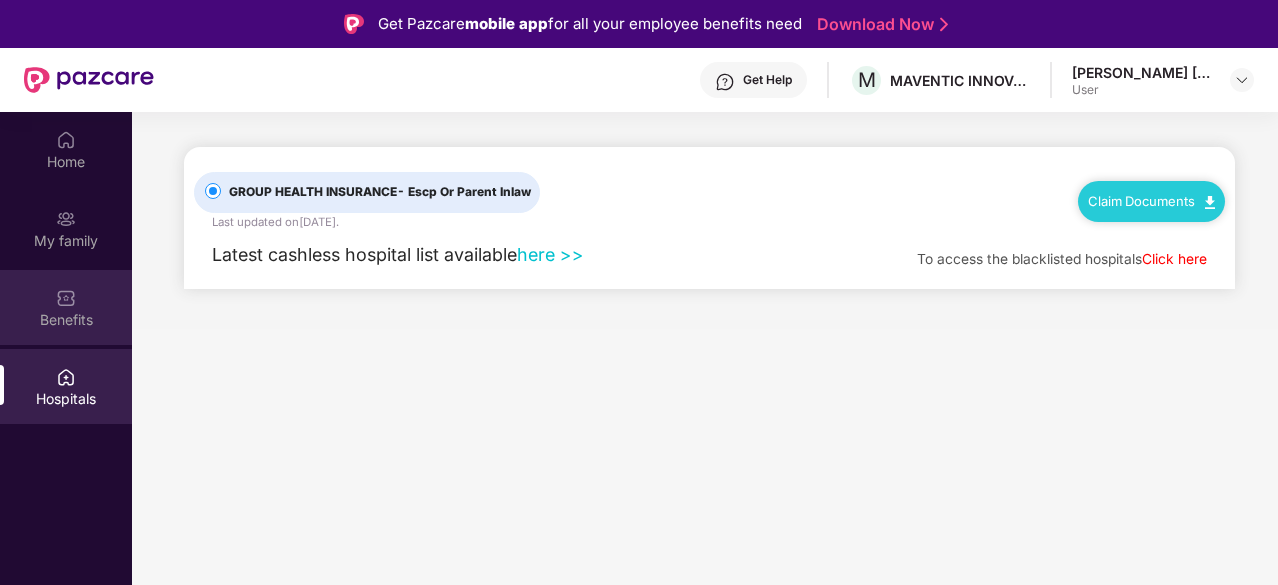 click on "Benefits" at bounding box center (66, 307) 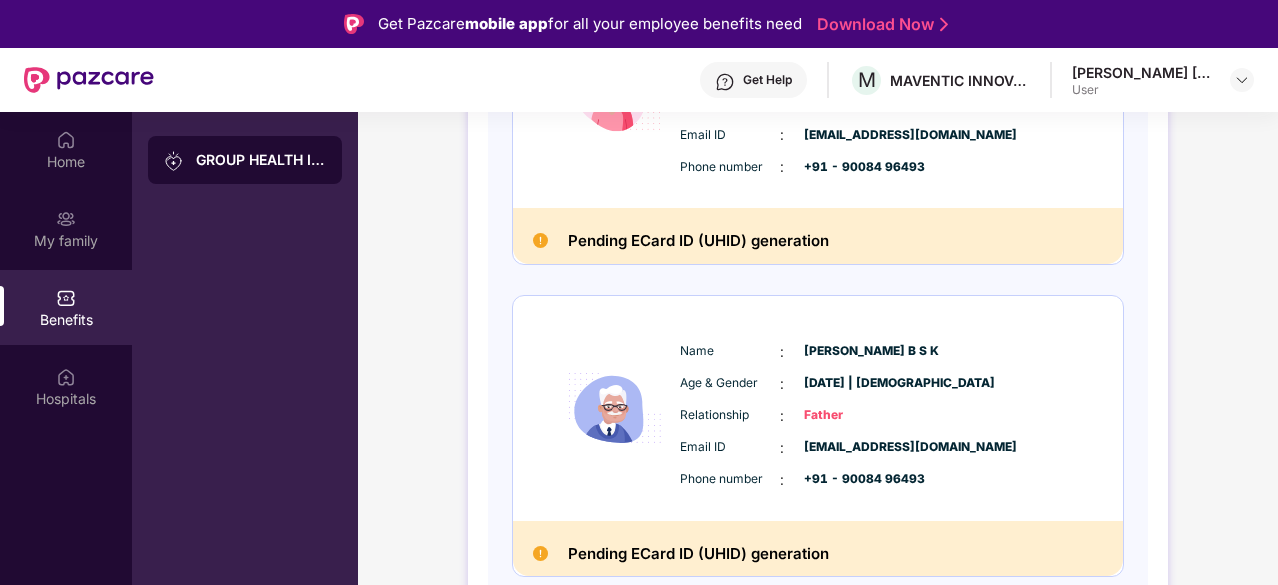 scroll, scrollTop: 1048, scrollLeft: 0, axis: vertical 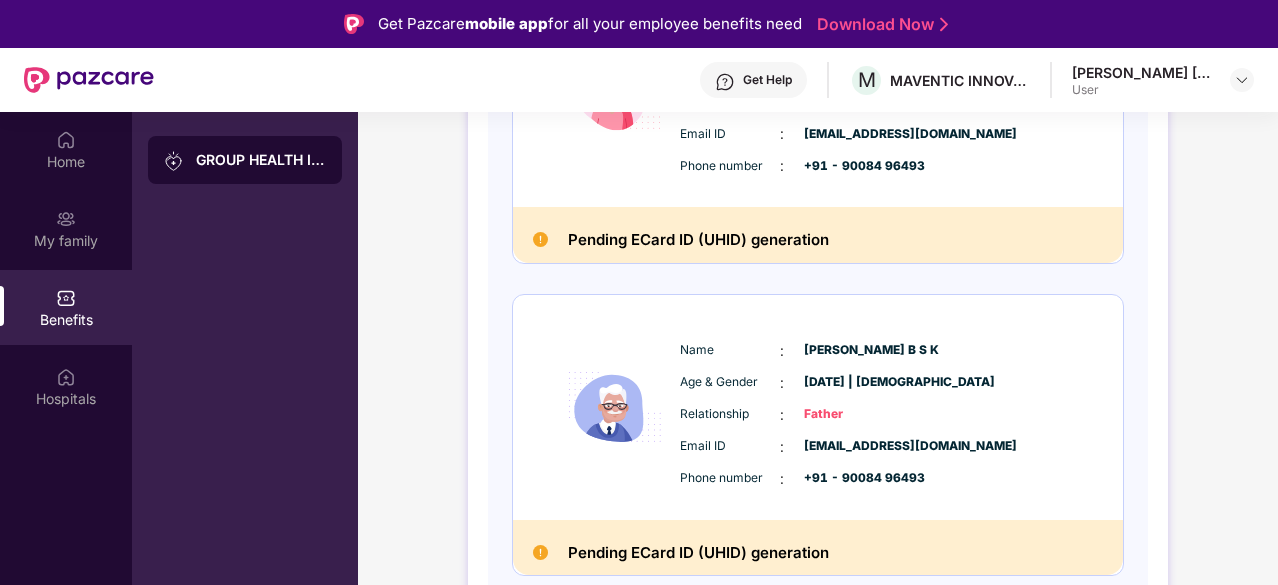 click on "Father" at bounding box center (854, 414) 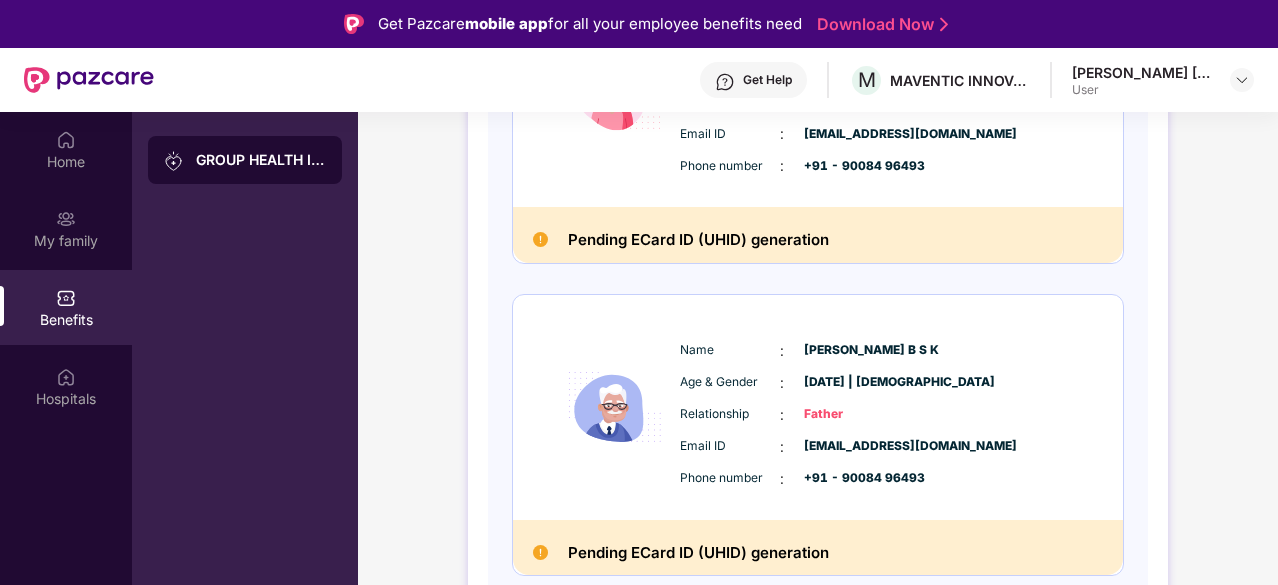 click on "[DATE] | [DEMOGRAPHIC_DATA]" at bounding box center (854, 382) 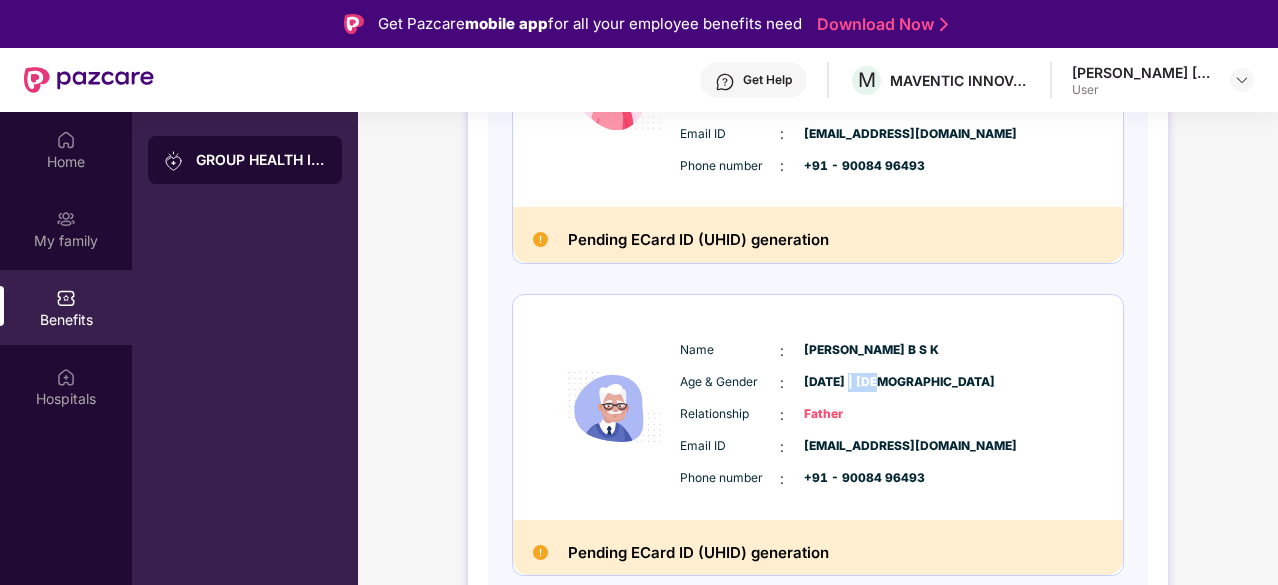 click on "[DATE] | [DEMOGRAPHIC_DATA]" at bounding box center [854, 382] 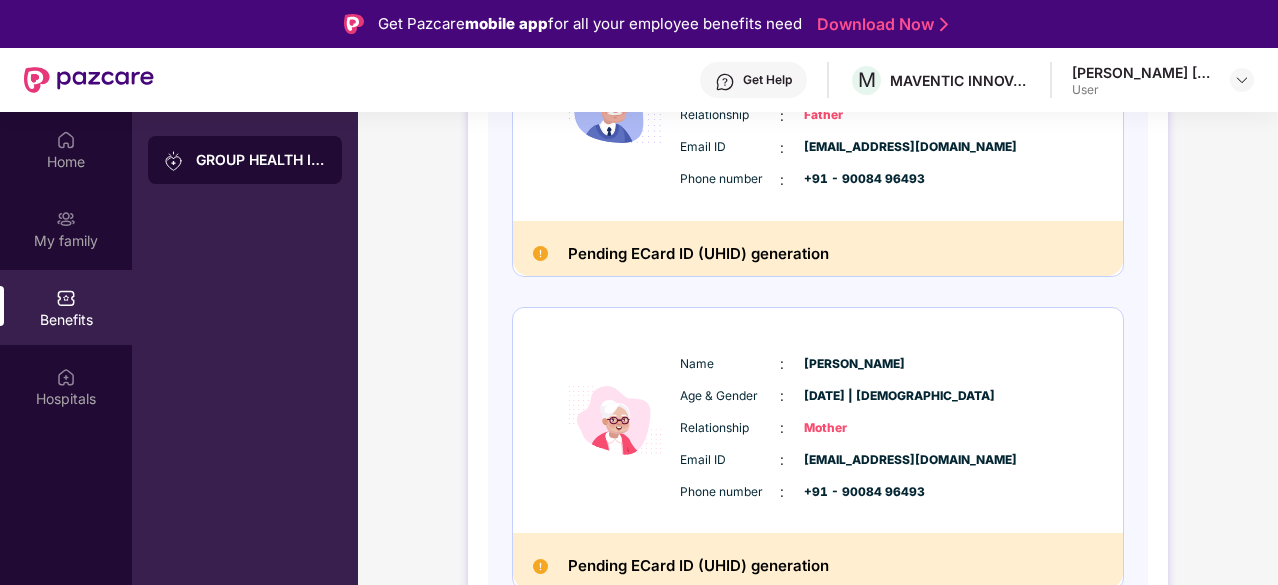 scroll, scrollTop: 1359, scrollLeft: 0, axis: vertical 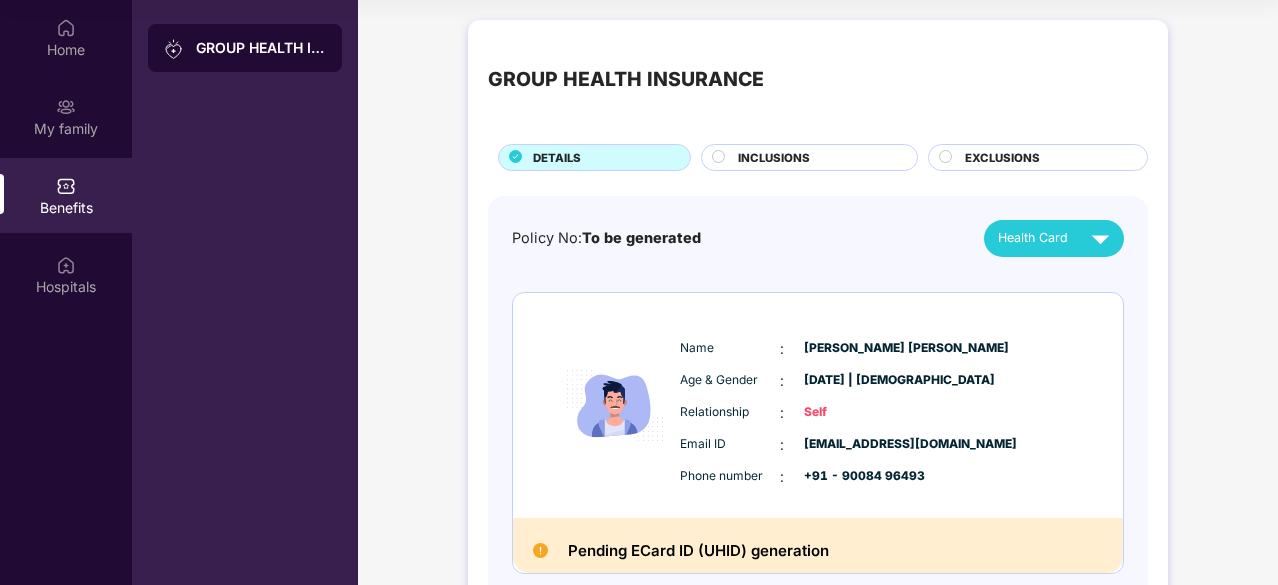 click on "Name : [PERSON_NAME] [PERSON_NAME] Age & Gender : [DATE] | [DEMOGRAPHIC_DATA] Relationship : Self Email ID : [PERSON_NAME][EMAIL_ADDRESS][DOMAIN_NAME] Phone number : +91 - 90084 96493" at bounding box center [878, 413] 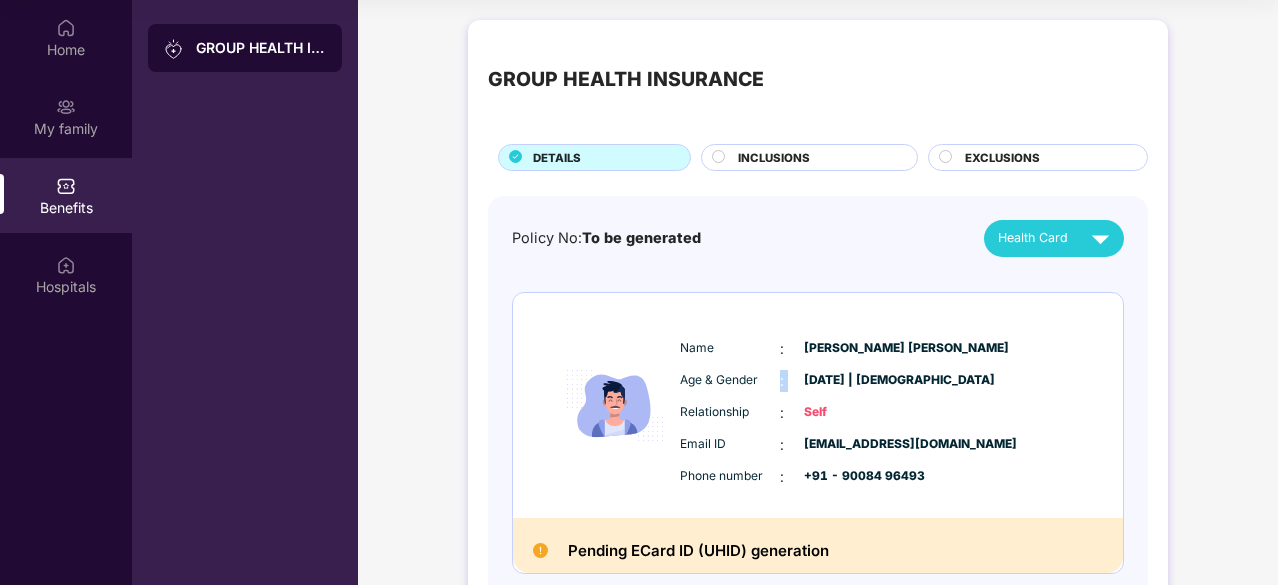 click on "Name : [PERSON_NAME] [PERSON_NAME] Age & Gender : [DATE] | [DEMOGRAPHIC_DATA] Relationship : Self Email ID : [PERSON_NAME][EMAIL_ADDRESS][DOMAIN_NAME] Phone number : +91 - 90084 96493" at bounding box center [878, 413] 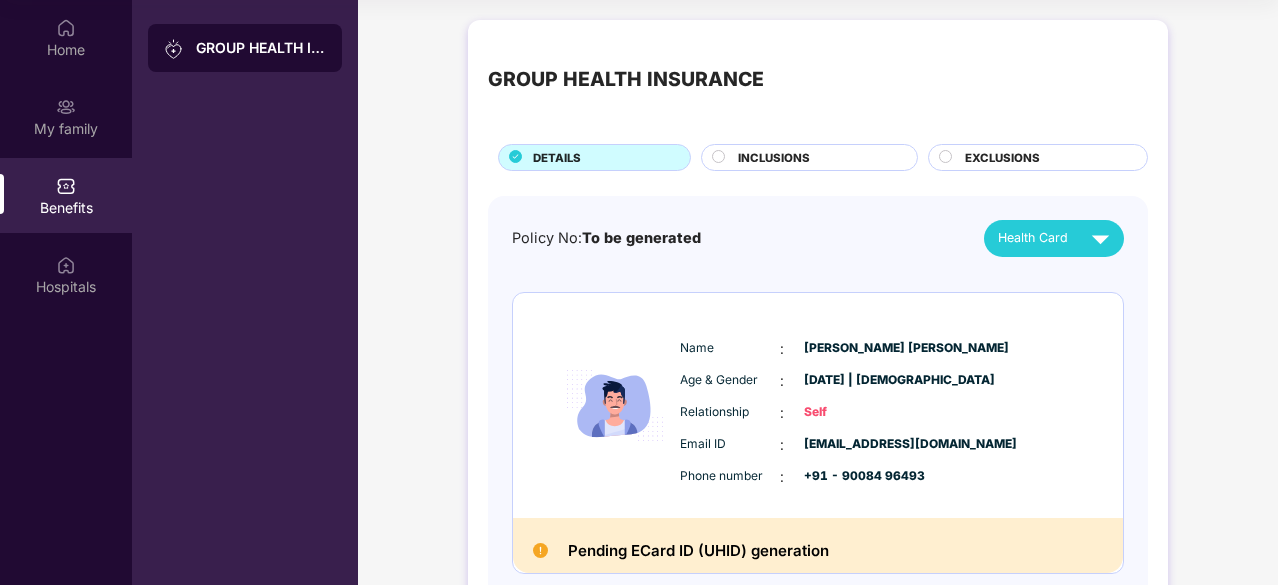 click on "Phone number : +91 - 90084 96493" at bounding box center [878, 477] 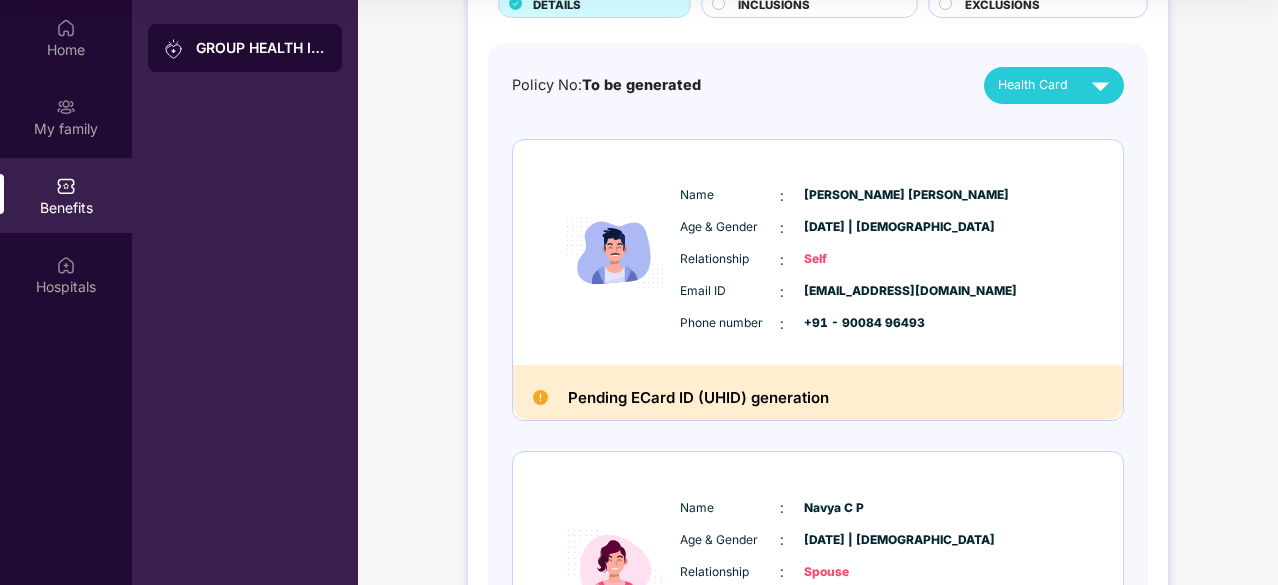 click on "Pending ECard ID (UHID) generation" at bounding box center (698, 398) 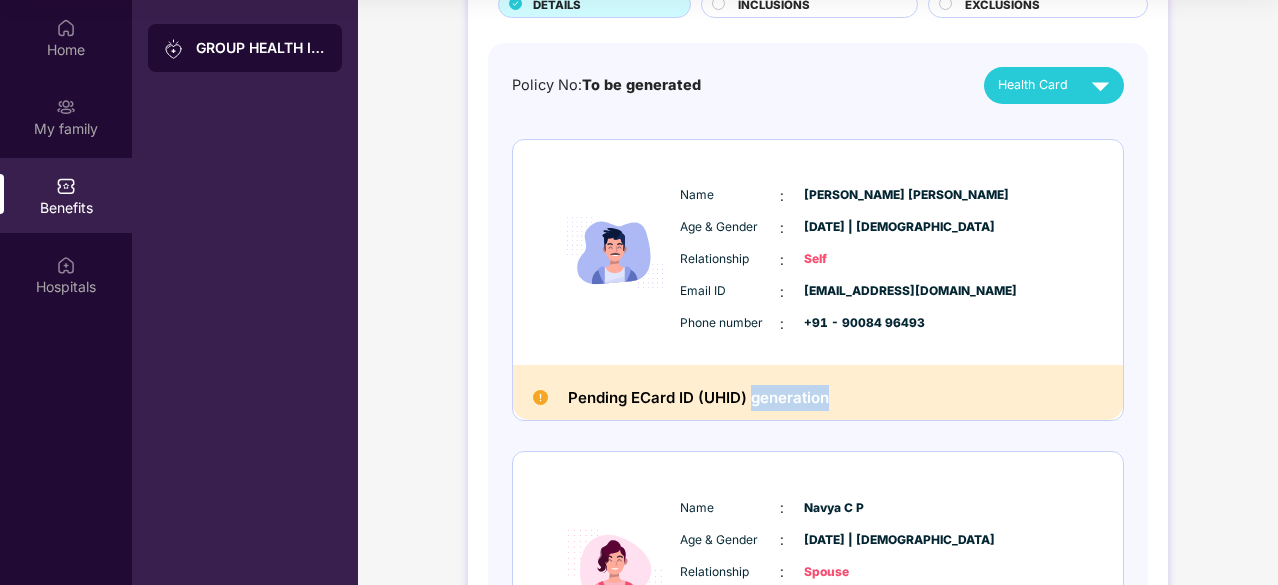 click on "Pending ECard ID (UHID) generation" at bounding box center [698, 398] 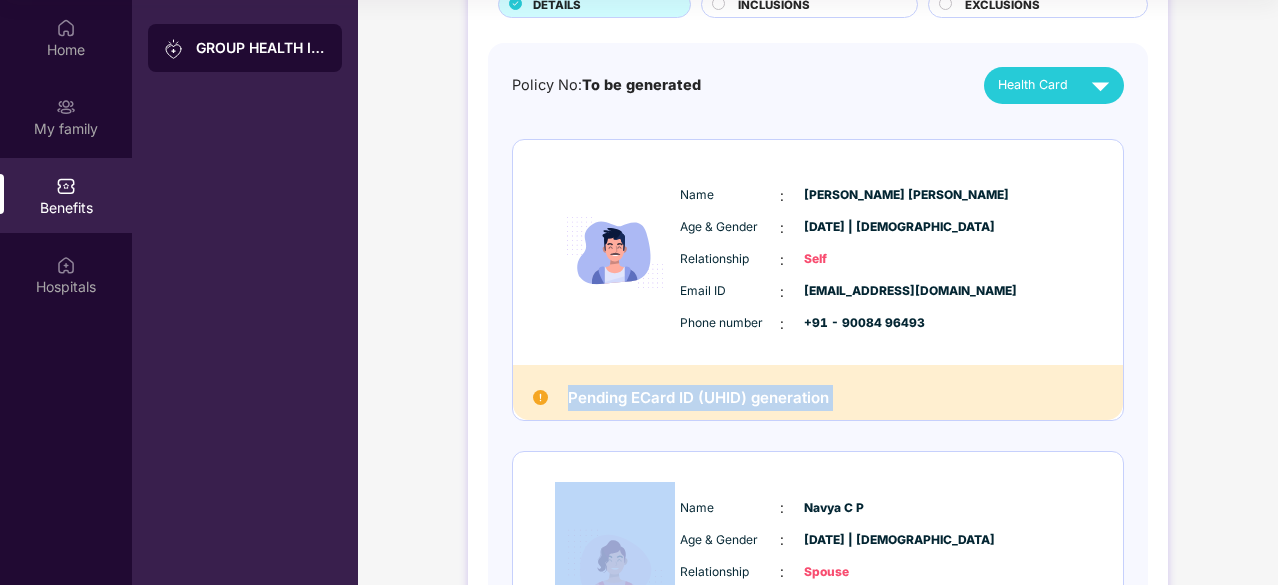 click on "Pending ECard ID (UHID) generation" at bounding box center (698, 398) 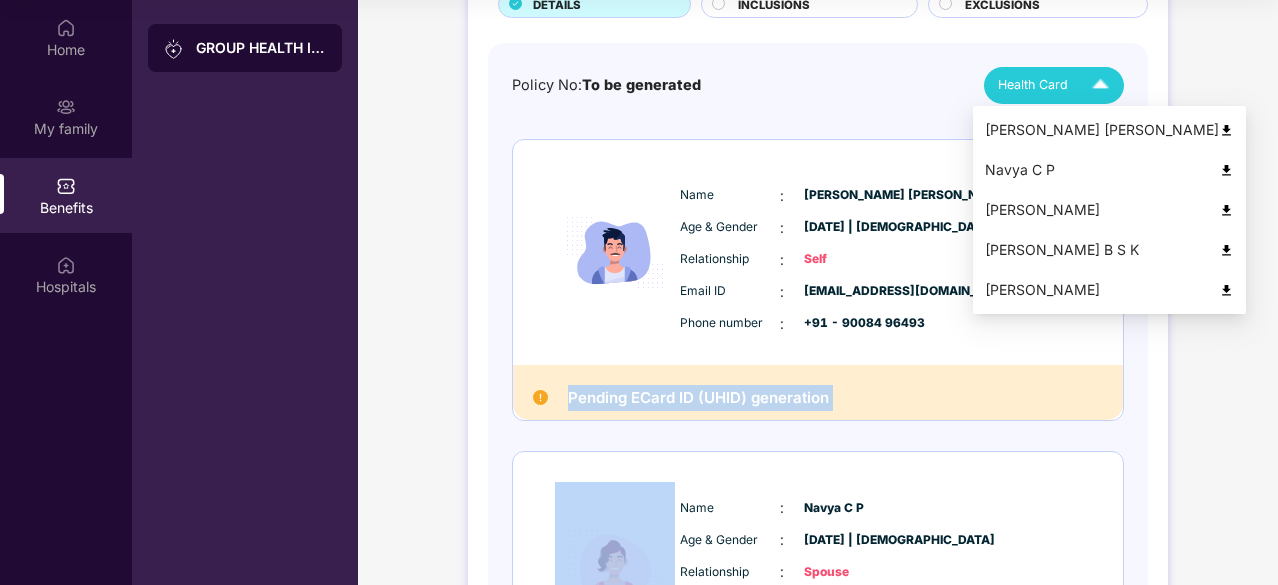 click at bounding box center [1100, 85] 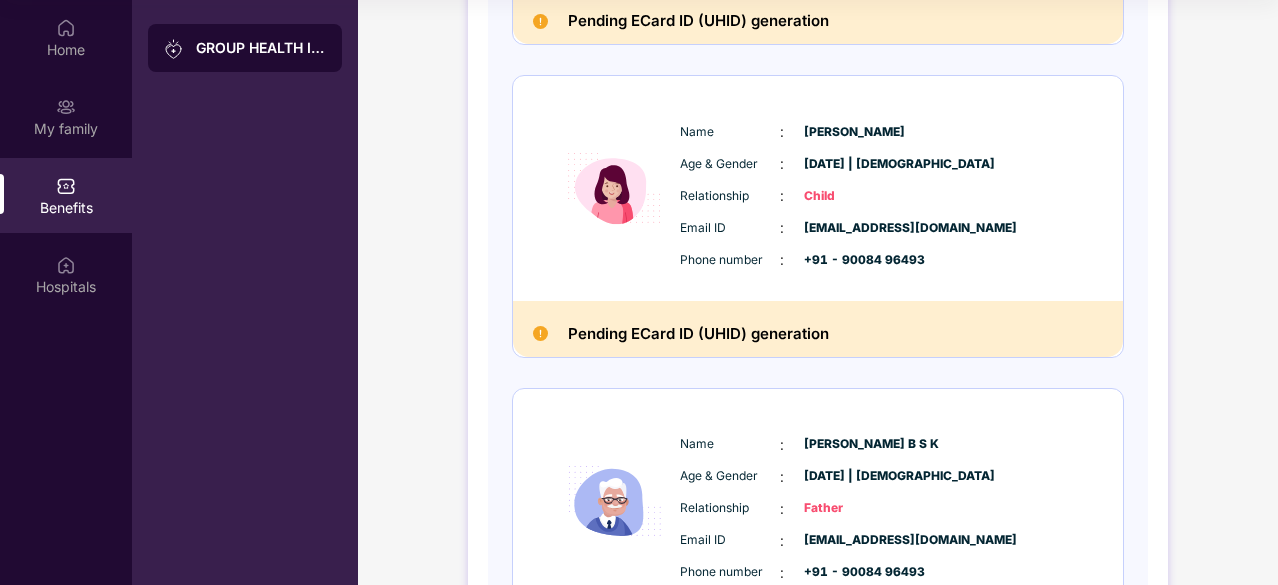 scroll, scrollTop: 843, scrollLeft: 0, axis: vertical 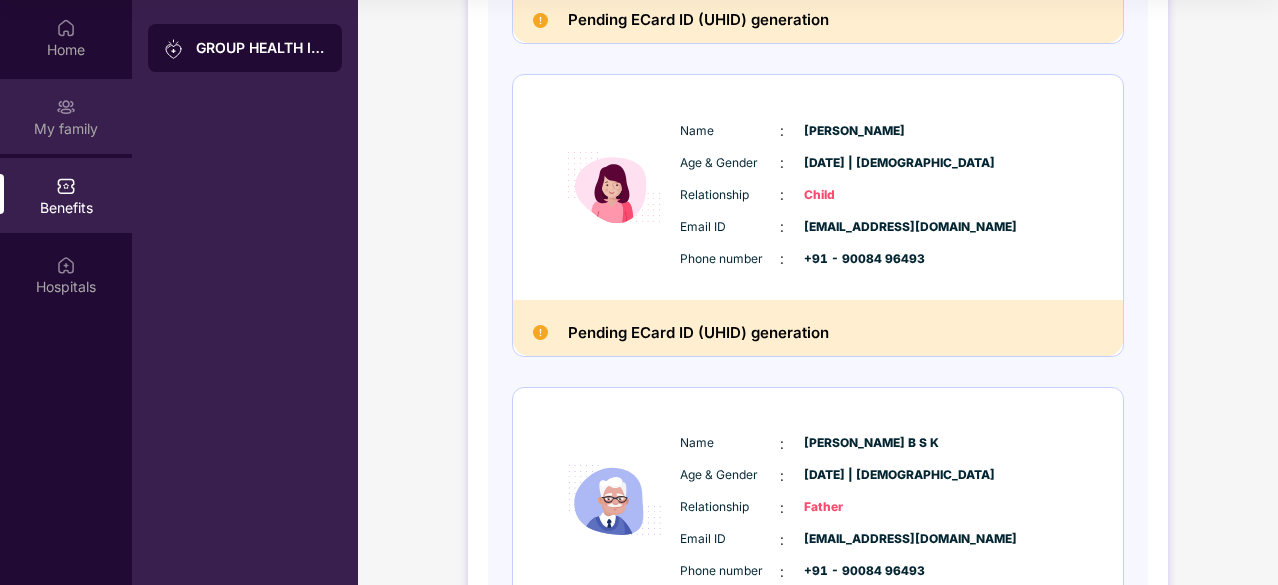 click on "My family" at bounding box center (66, 129) 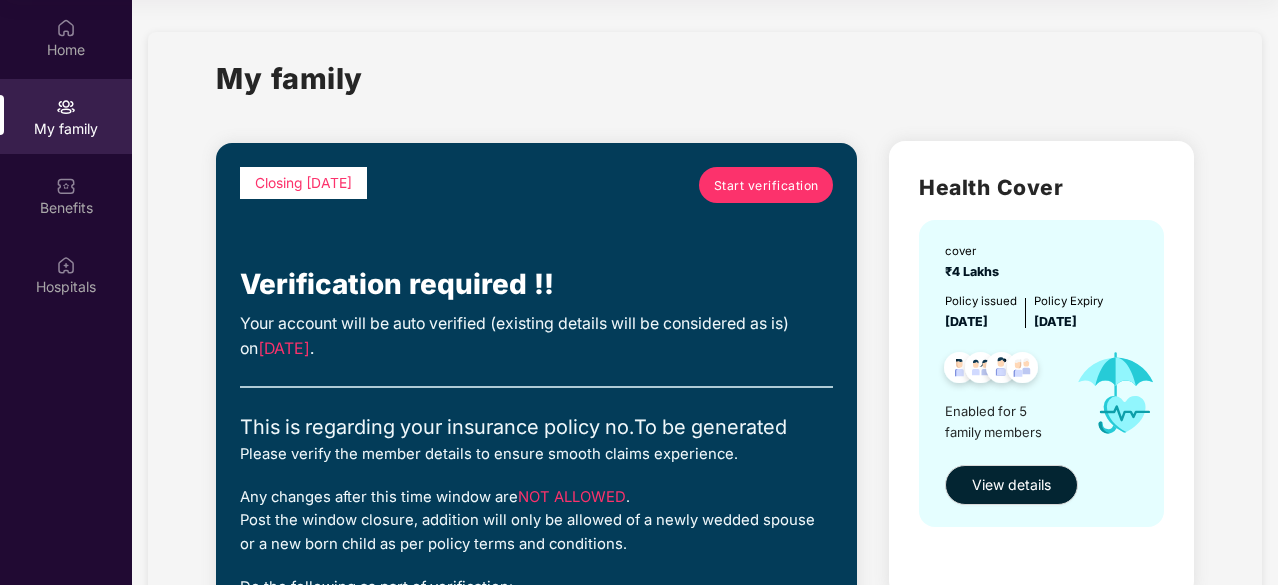 scroll, scrollTop: 130, scrollLeft: 0, axis: vertical 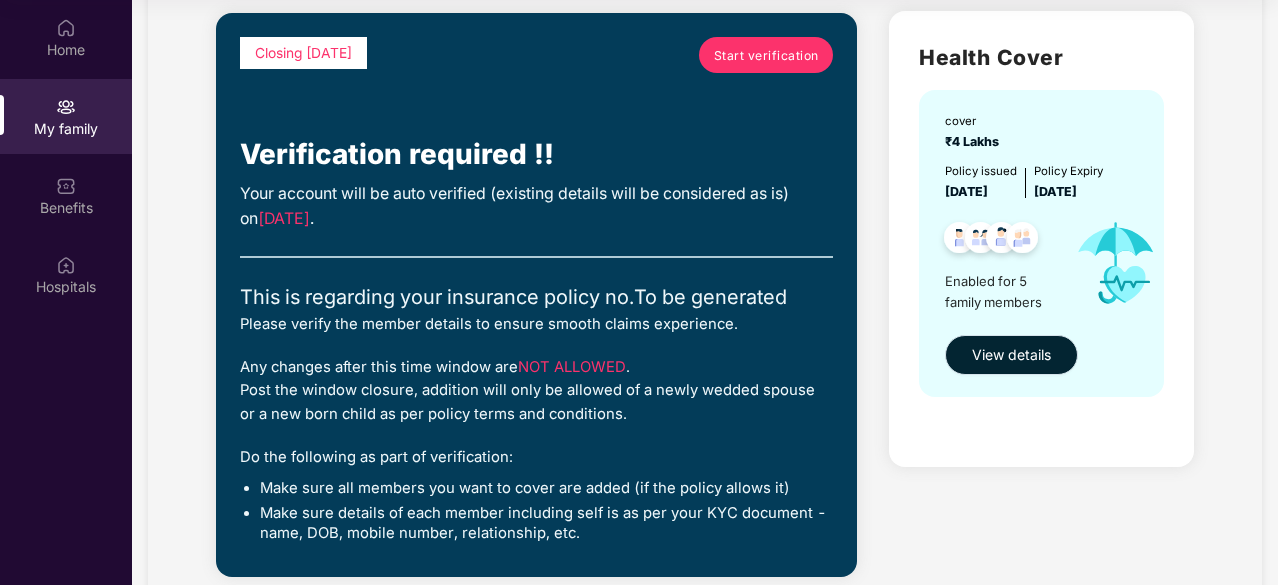 click on "View details" at bounding box center (1011, 355) 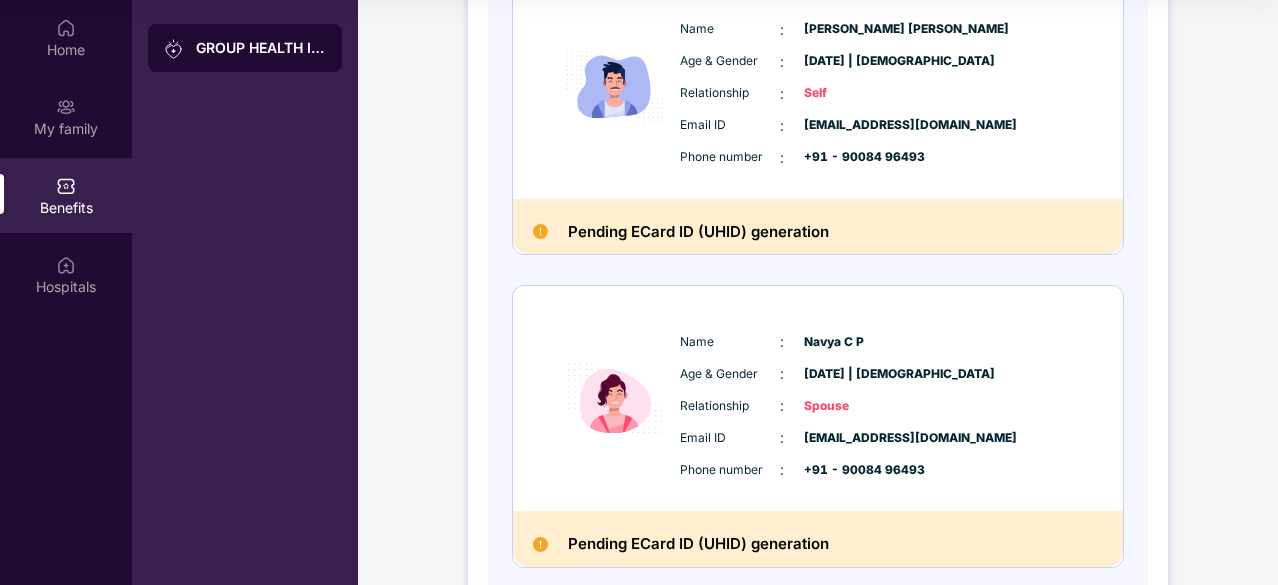 scroll, scrollTop: 385, scrollLeft: 0, axis: vertical 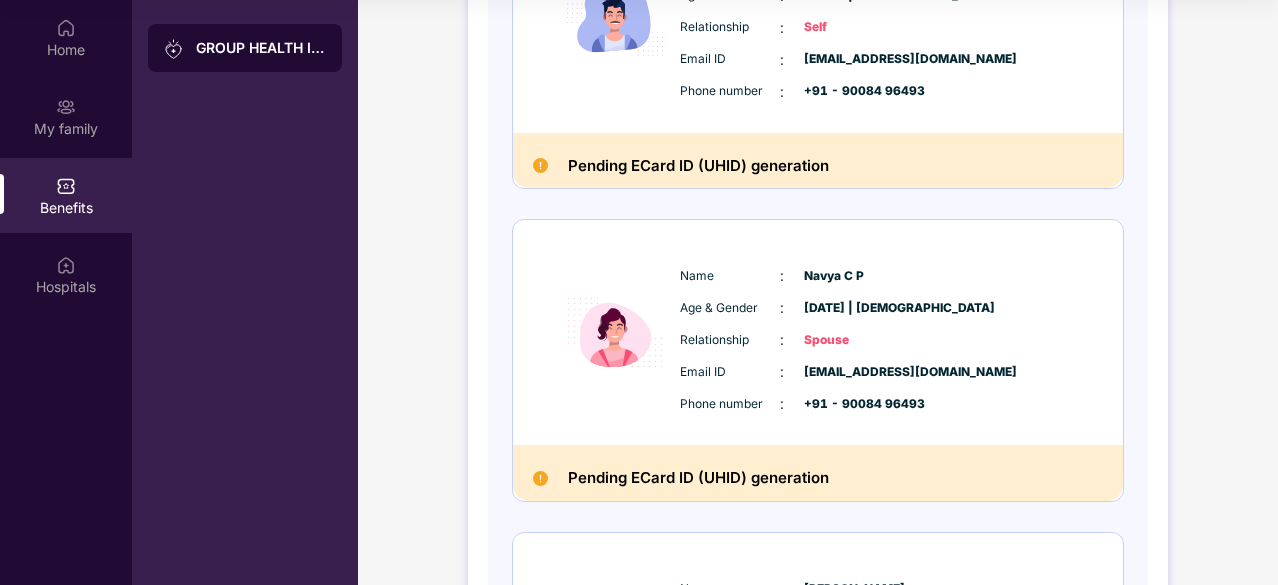 click on "[DATE] | [DEMOGRAPHIC_DATA]" at bounding box center [854, 308] 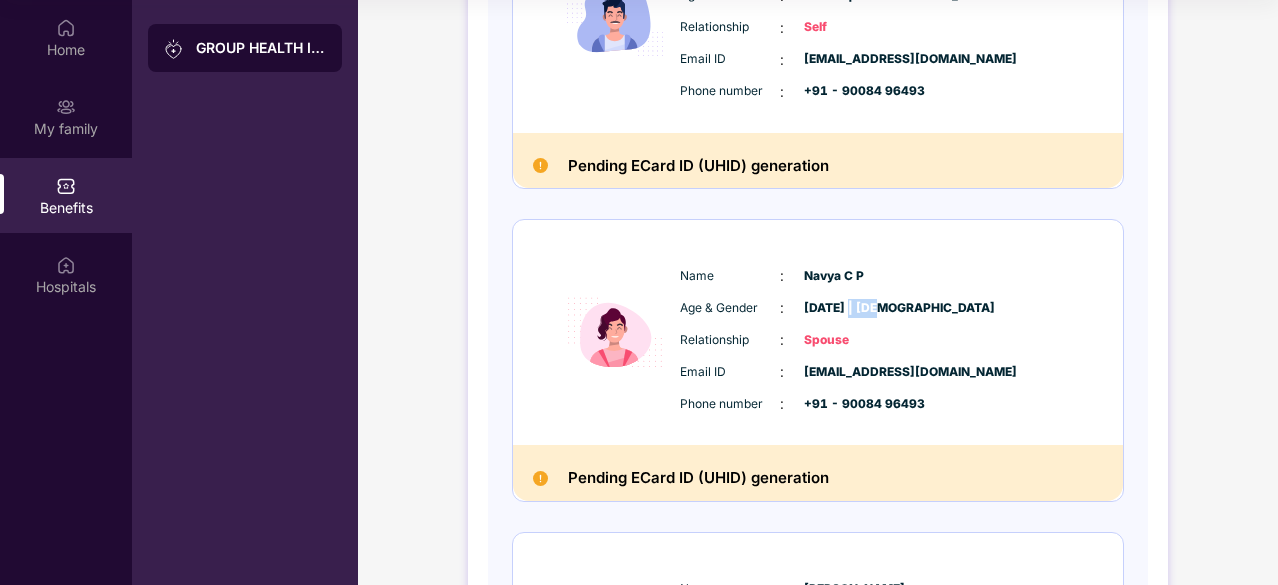 click on "[DATE] | [DEMOGRAPHIC_DATA]" at bounding box center [854, 308] 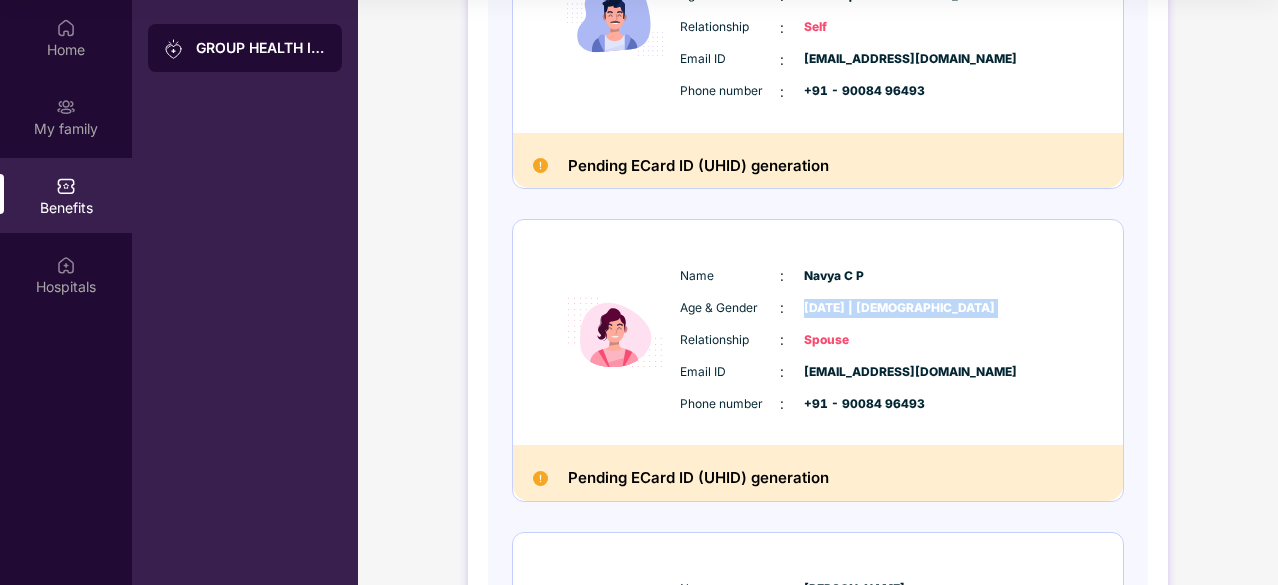 click on "[DATE] | [DEMOGRAPHIC_DATA]" at bounding box center (854, 308) 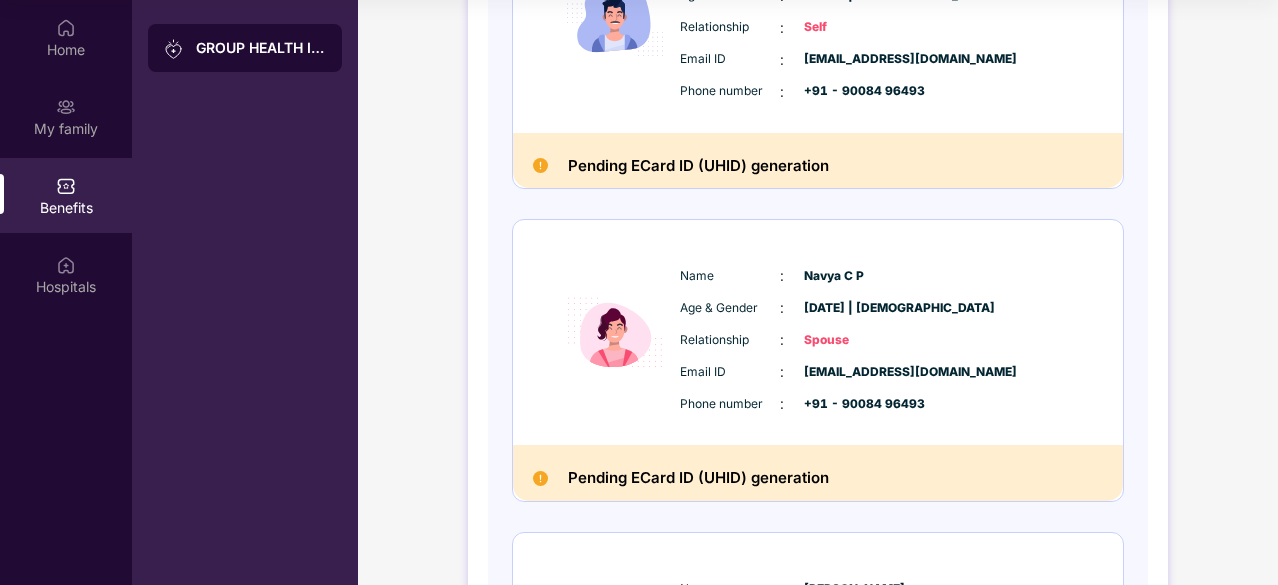 click on "Benefits" at bounding box center (66, 195) 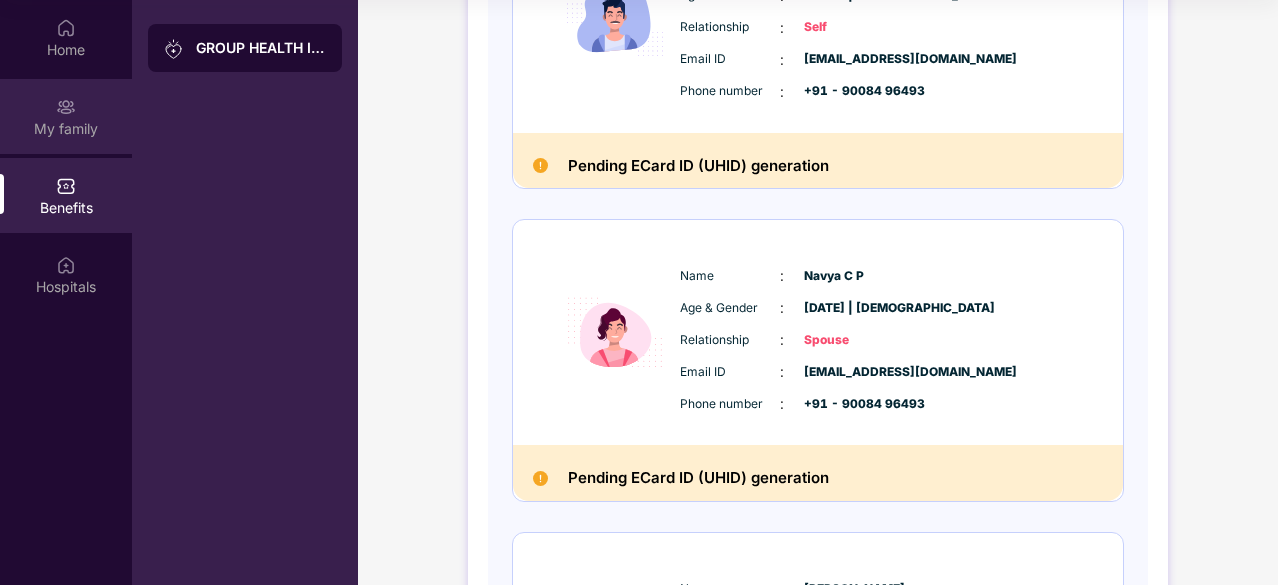 click on "My family" at bounding box center [66, 129] 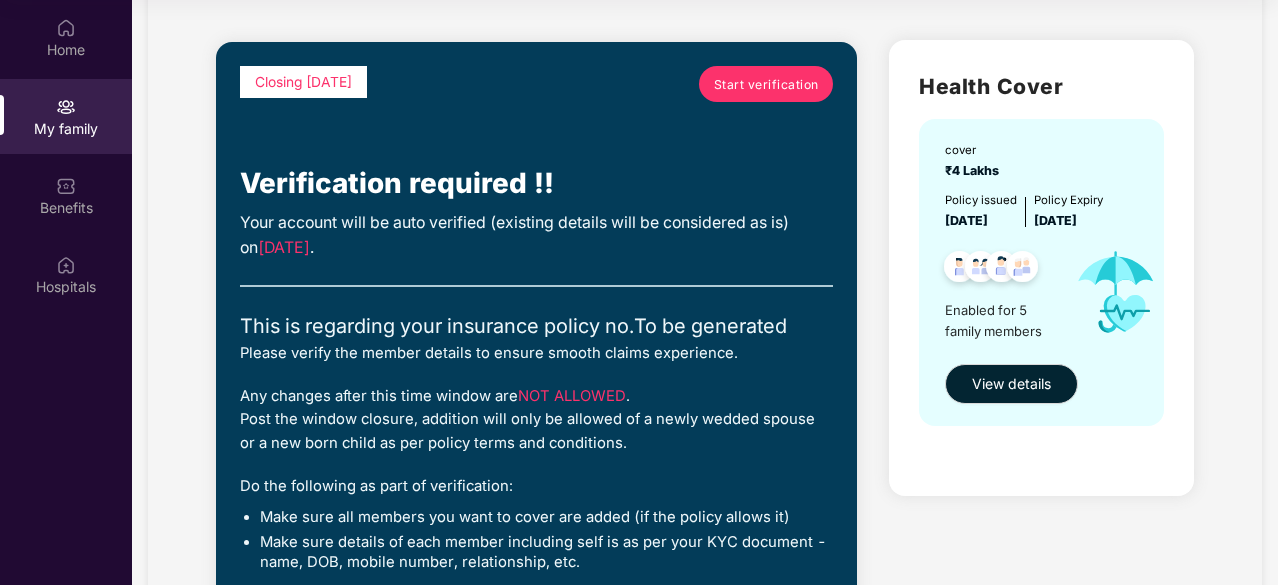 scroll, scrollTop: 112, scrollLeft: 0, axis: vertical 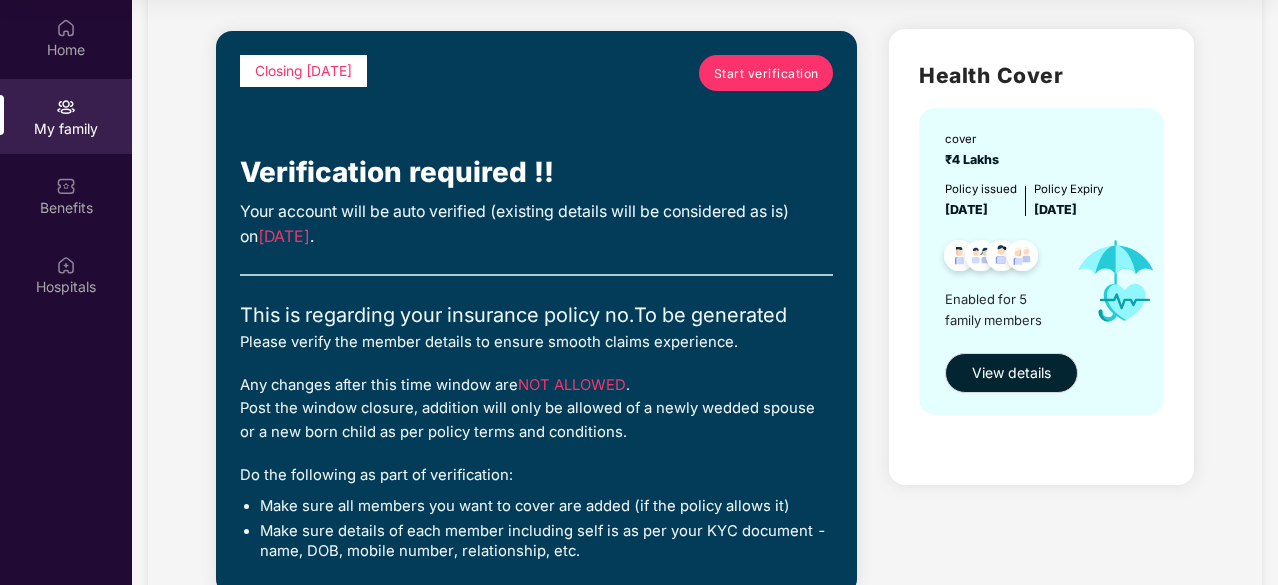 click on "Start verification" at bounding box center (766, 73) 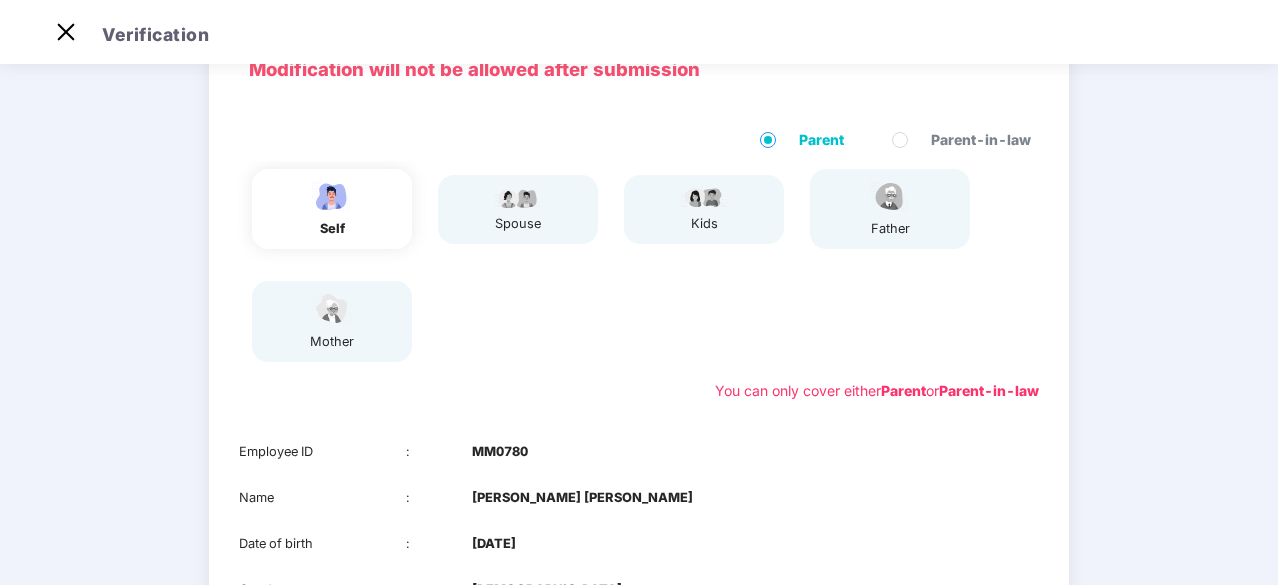 scroll, scrollTop: 48, scrollLeft: 0, axis: vertical 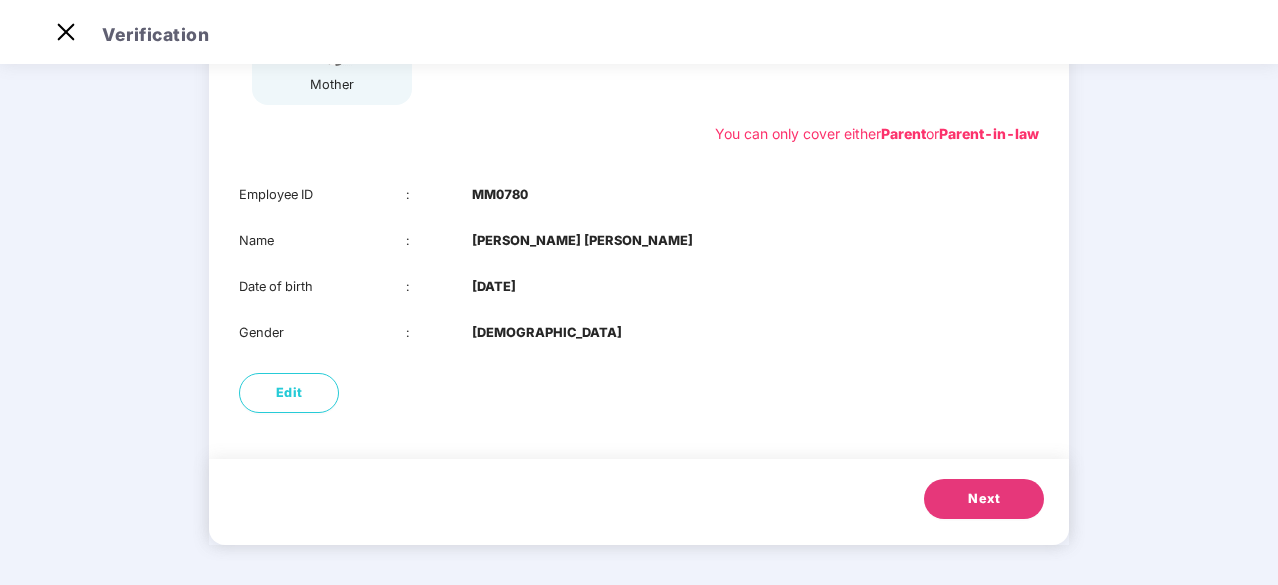 click on "Next" at bounding box center [984, 499] 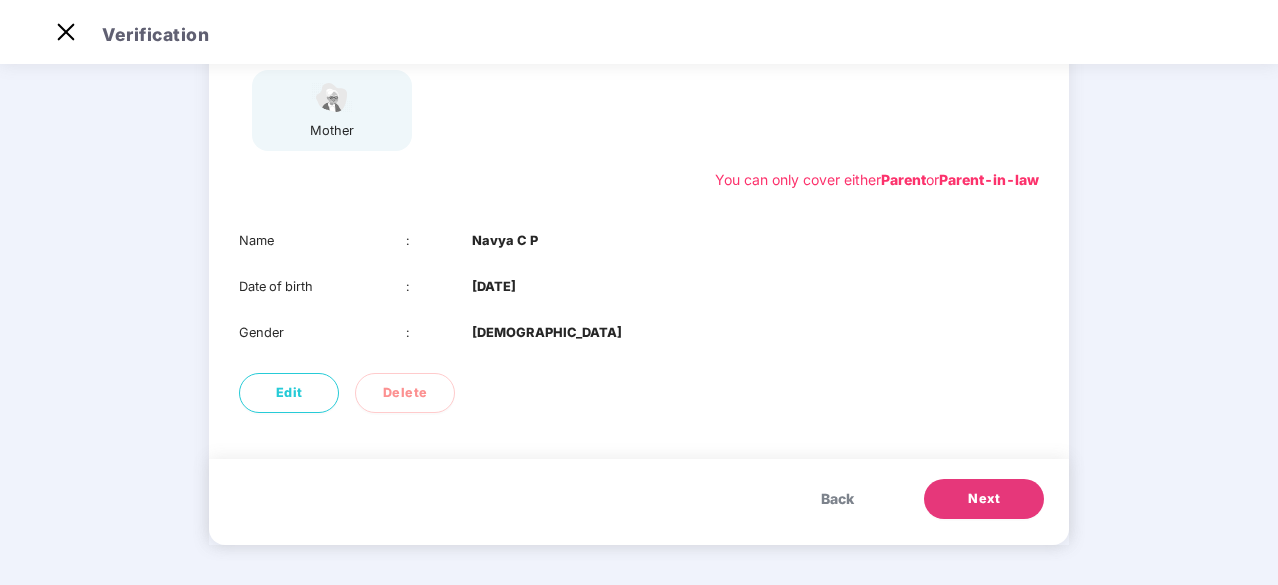 scroll, scrollTop: 323, scrollLeft: 0, axis: vertical 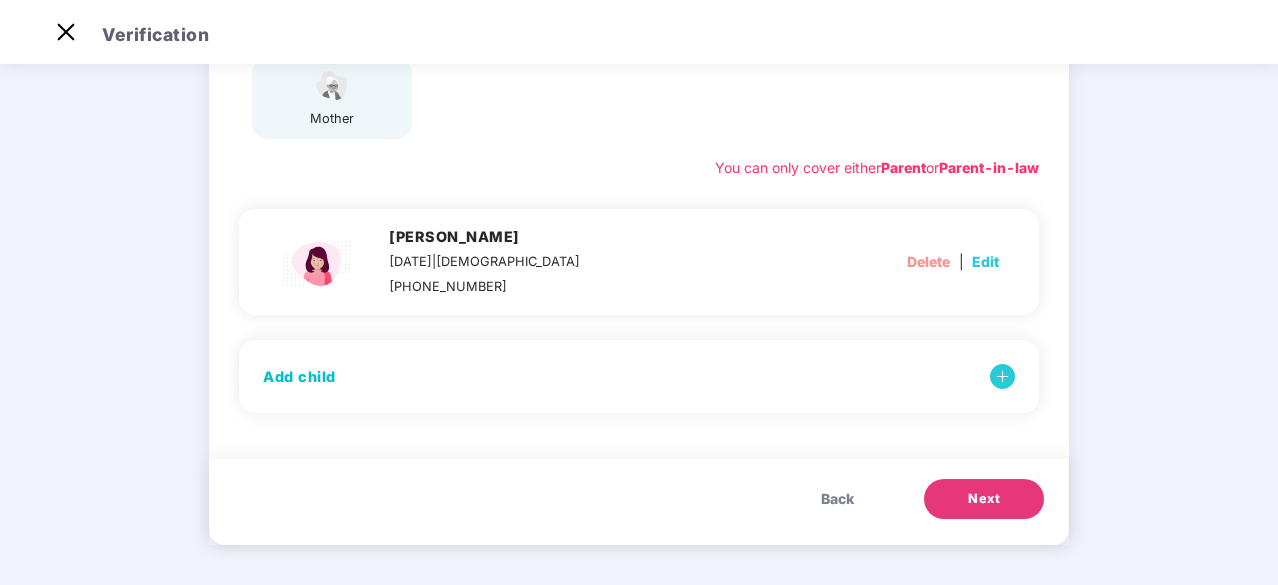 click on "Next" at bounding box center (984, 499) 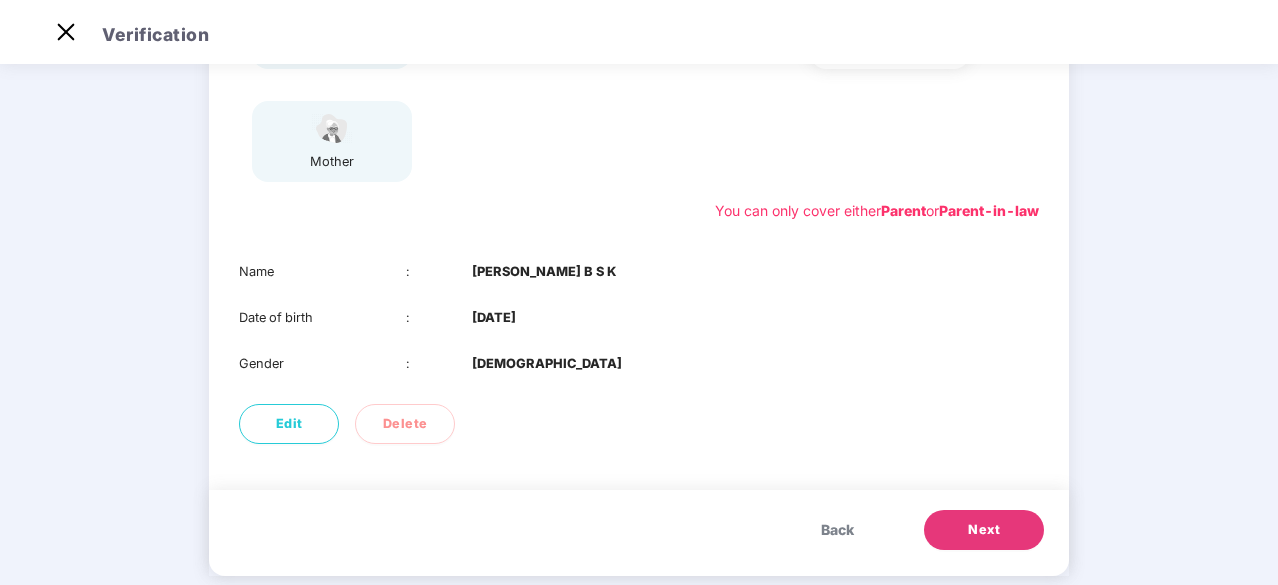 scroll, scrollTop: 303, scrollLeft: 0, axis: vertical 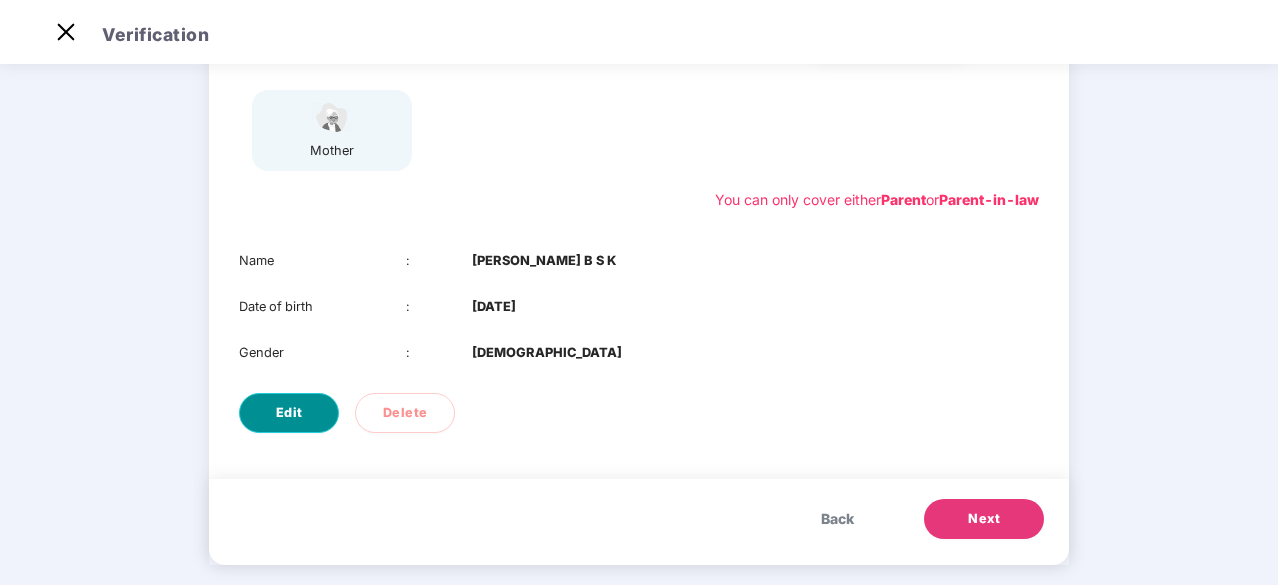 click on "Edit" at bounding box center (289, 413) 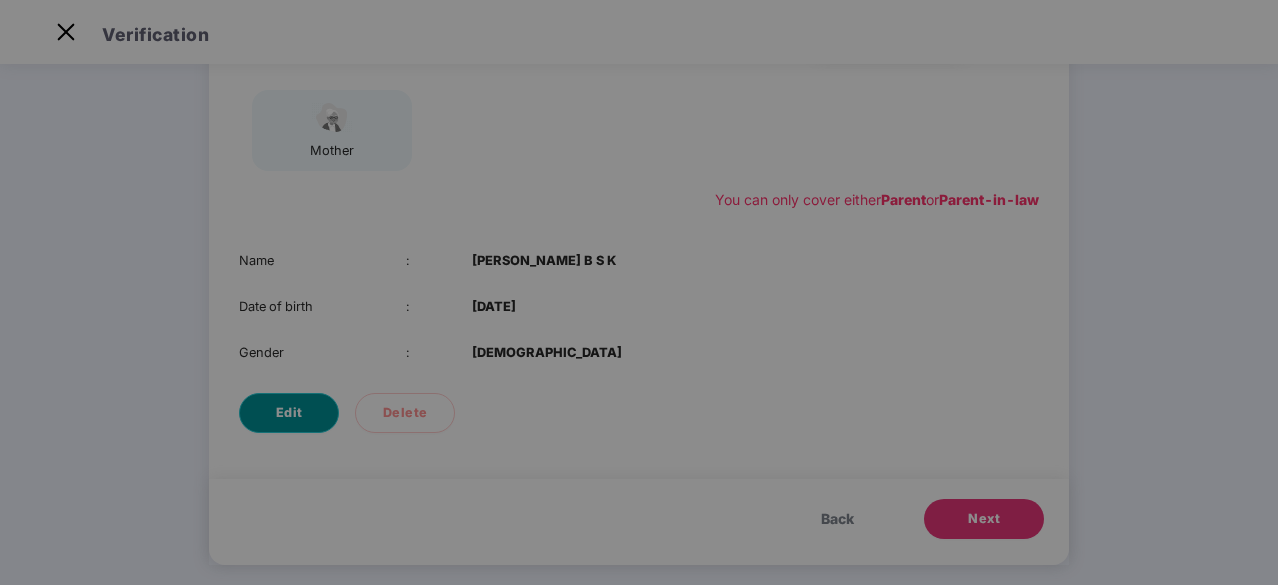 scroll, scrollTop: 0, scrollLeft: 0, axis: both 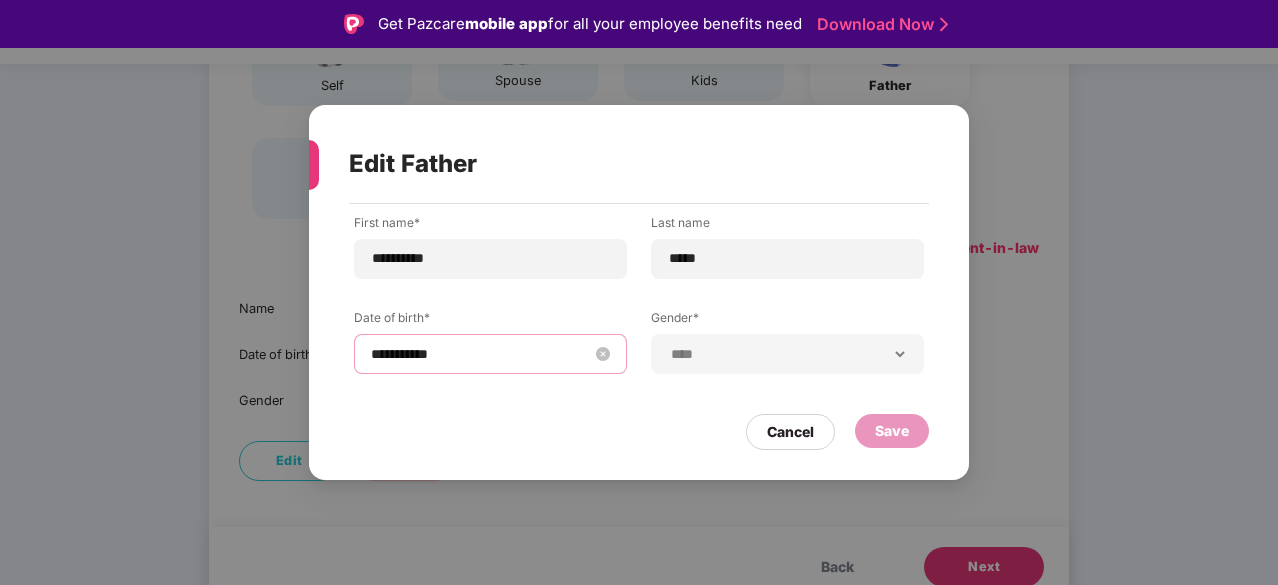 click on "**********" at bounding box center (480, 354) 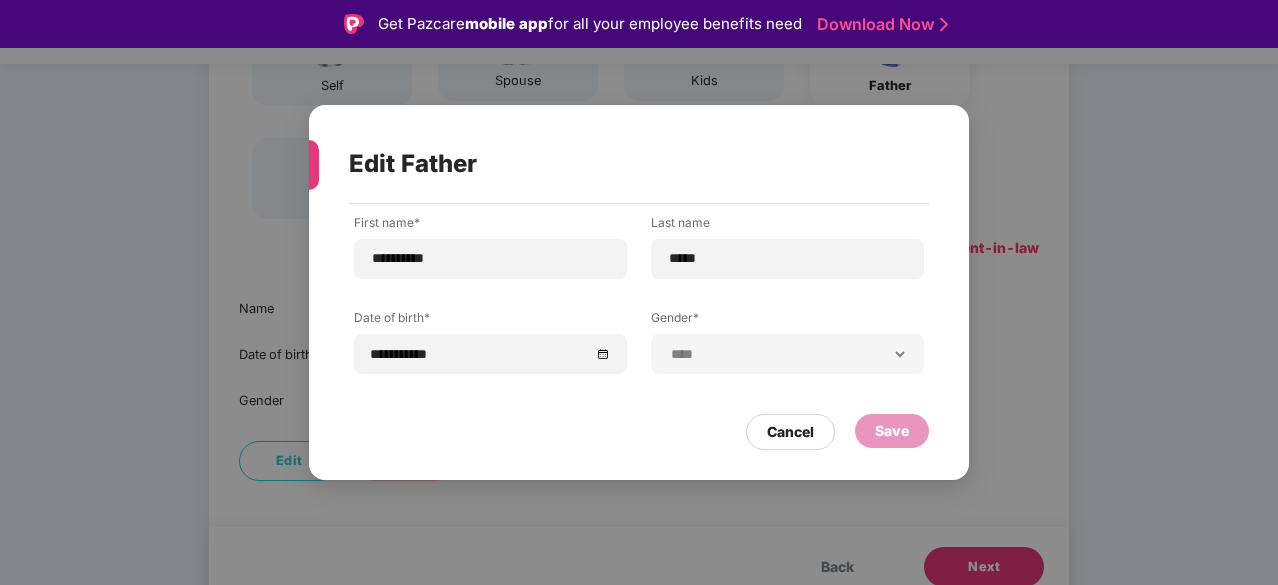 click on "**********" at bounding box center (639, 332) 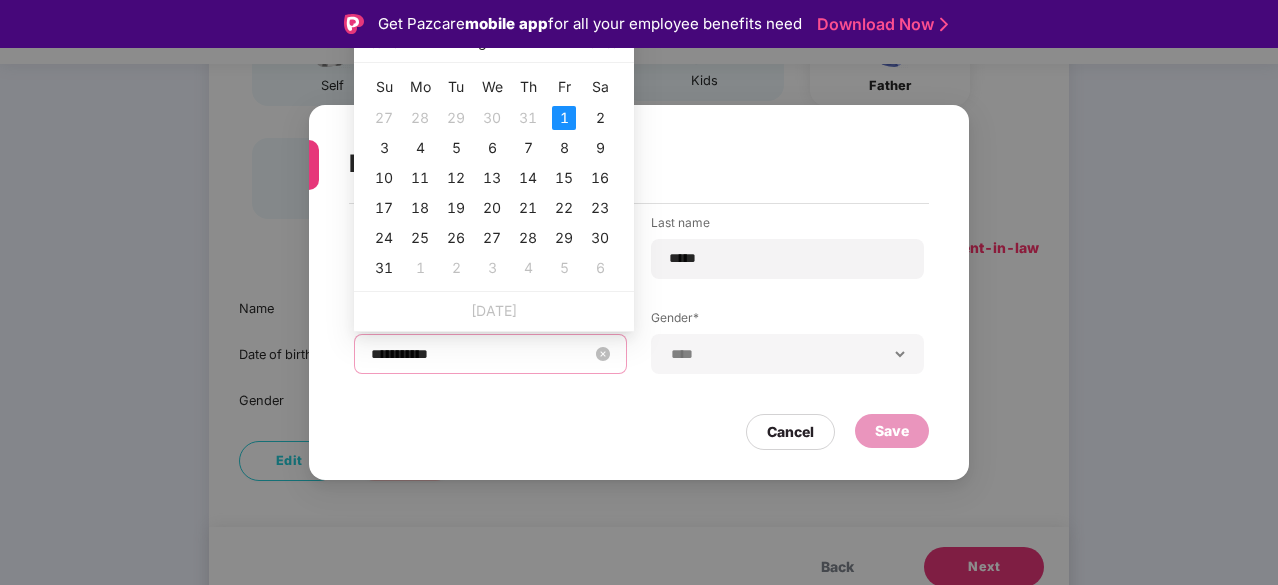 click on "**********" at bounding box center [480, 354] 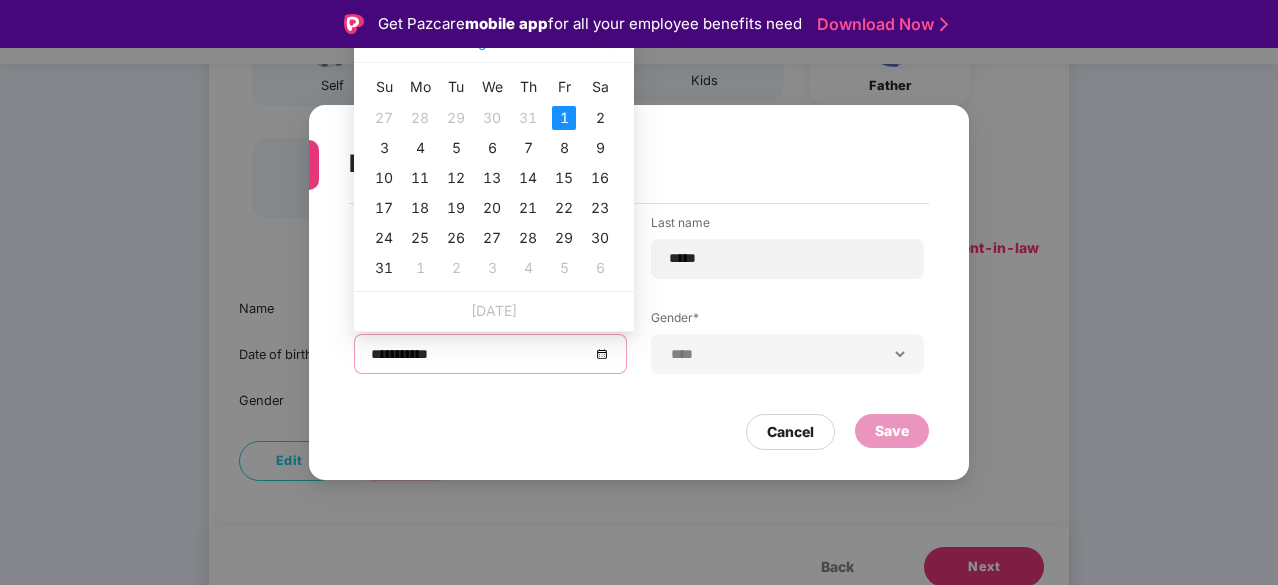 click on "Aug" at bounding box center (473, 42) 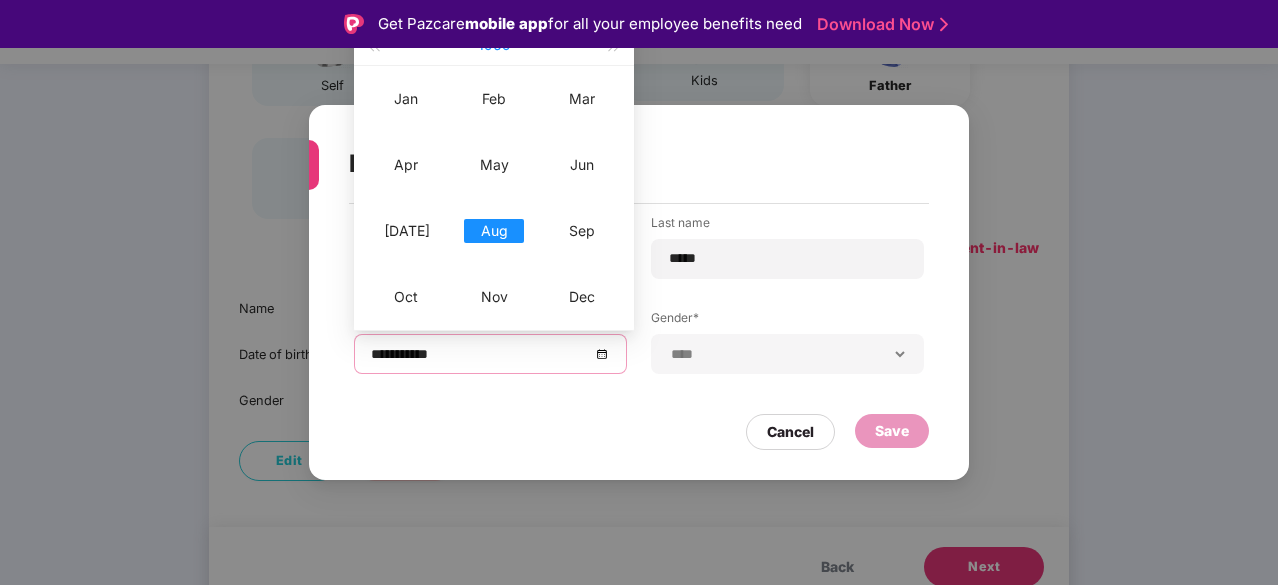 click on "1969" at bounding box center (494, 45) 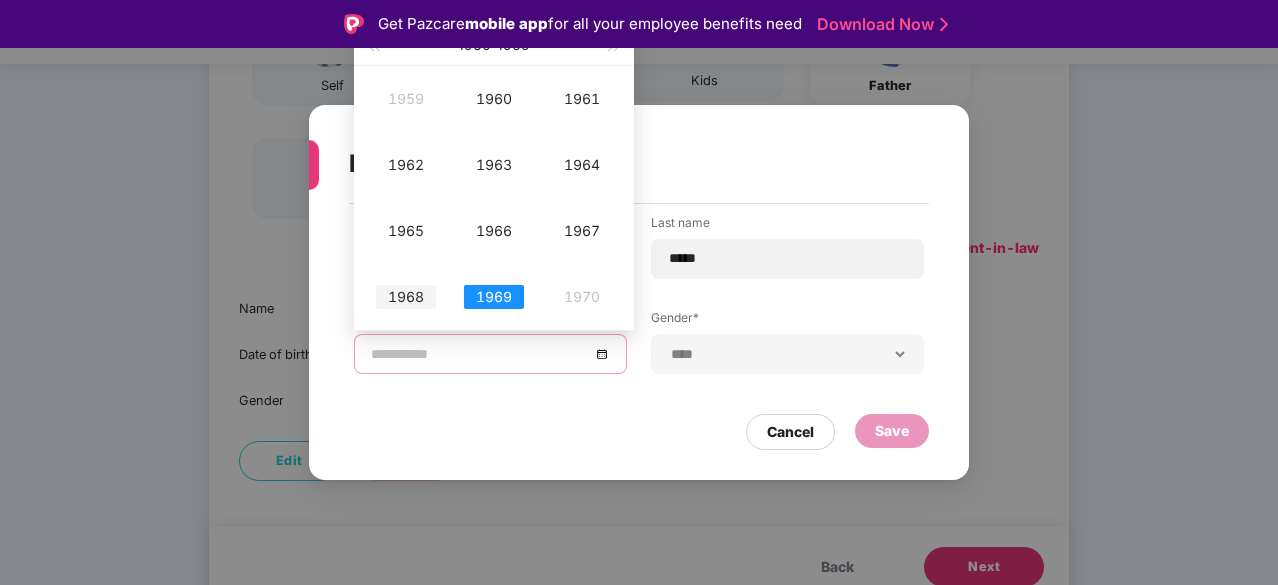 click on "1968" at bounding box center [406, 297] 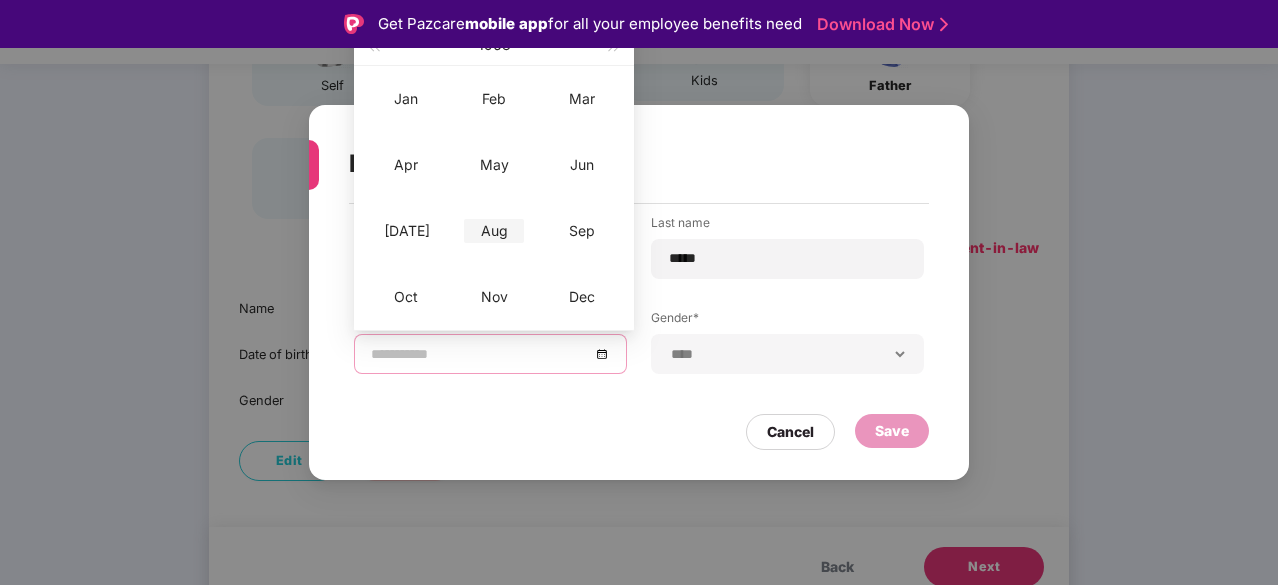 click on "Aug" at bounding box center (494, 231) 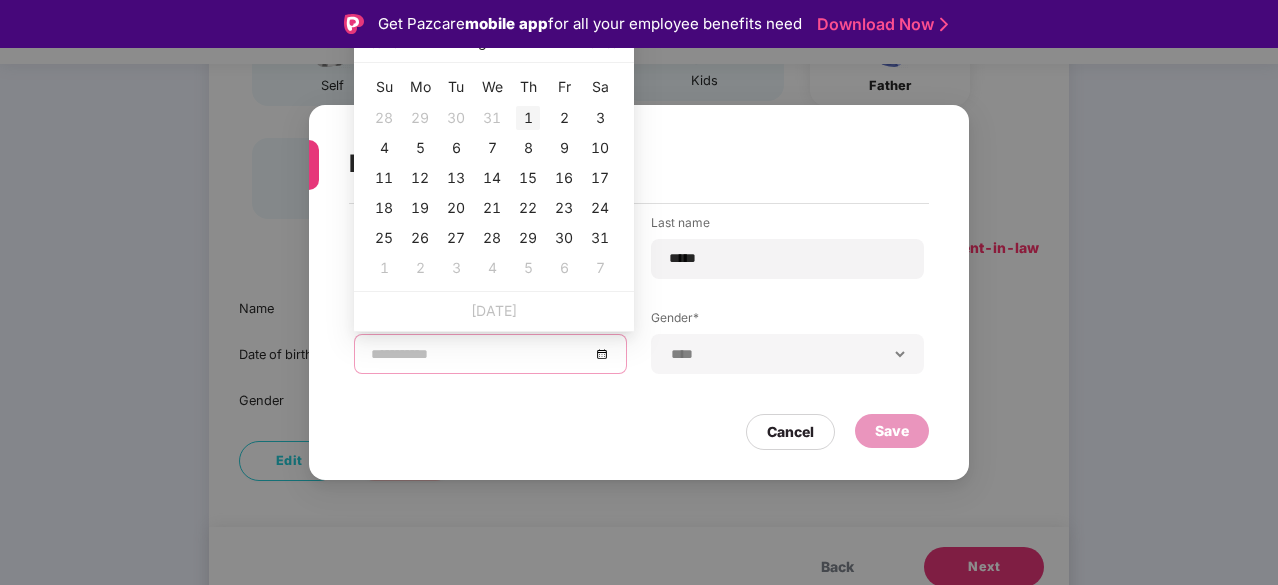 type on "**********" 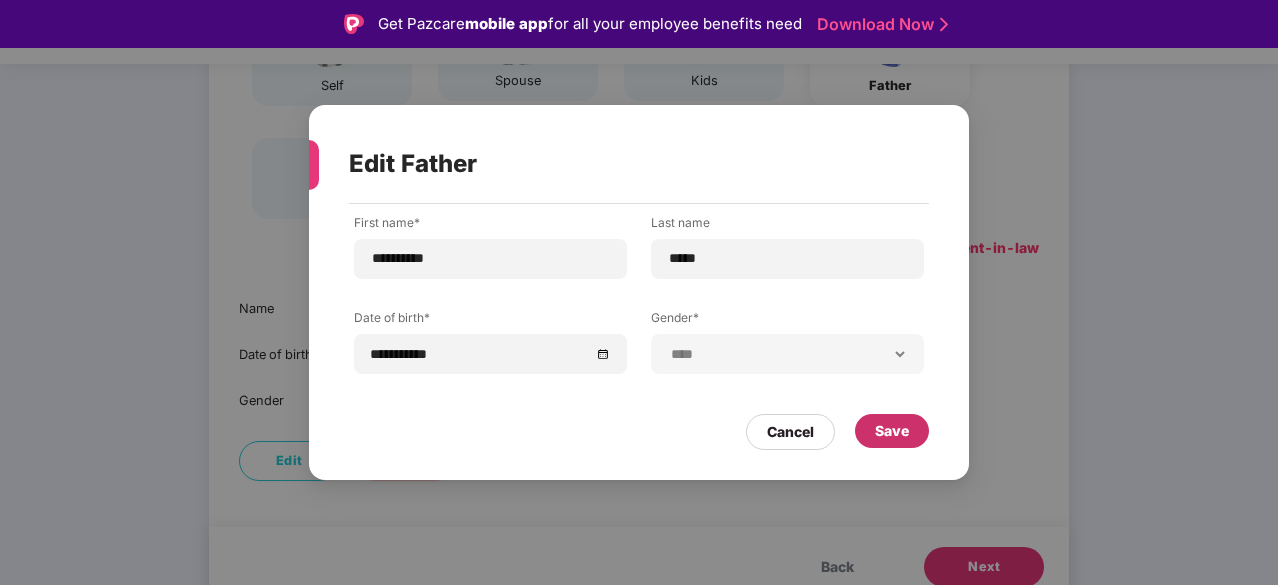 click on "Save" at bounding box center (892, 431) 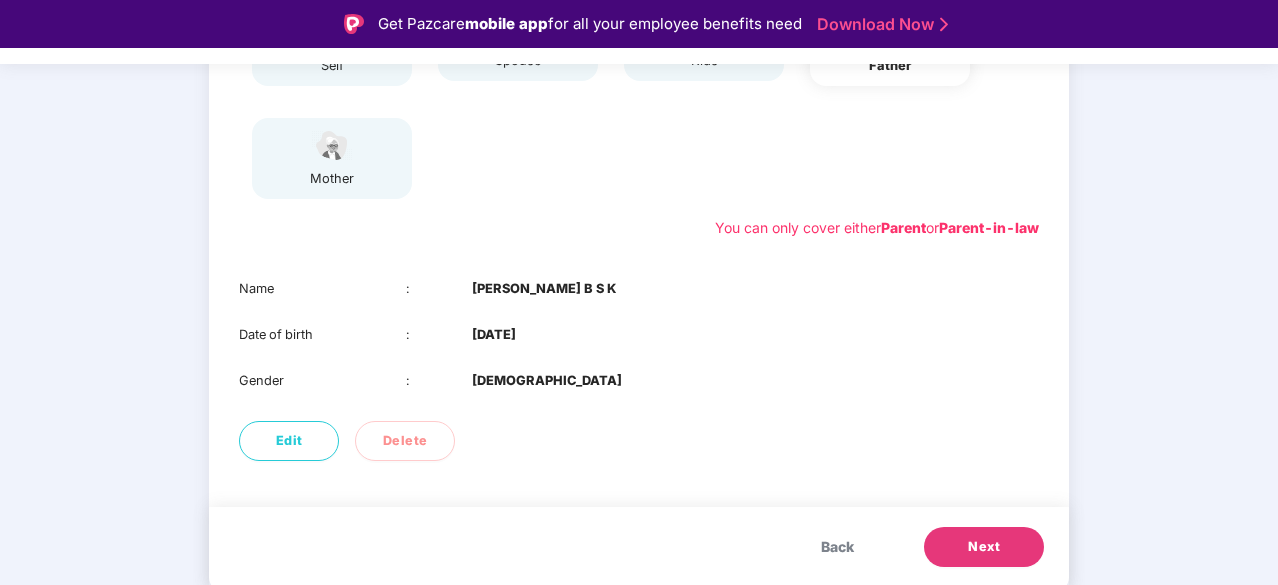 scroll, scrollTop: 322, scrollLeft: 0, axis: vertical 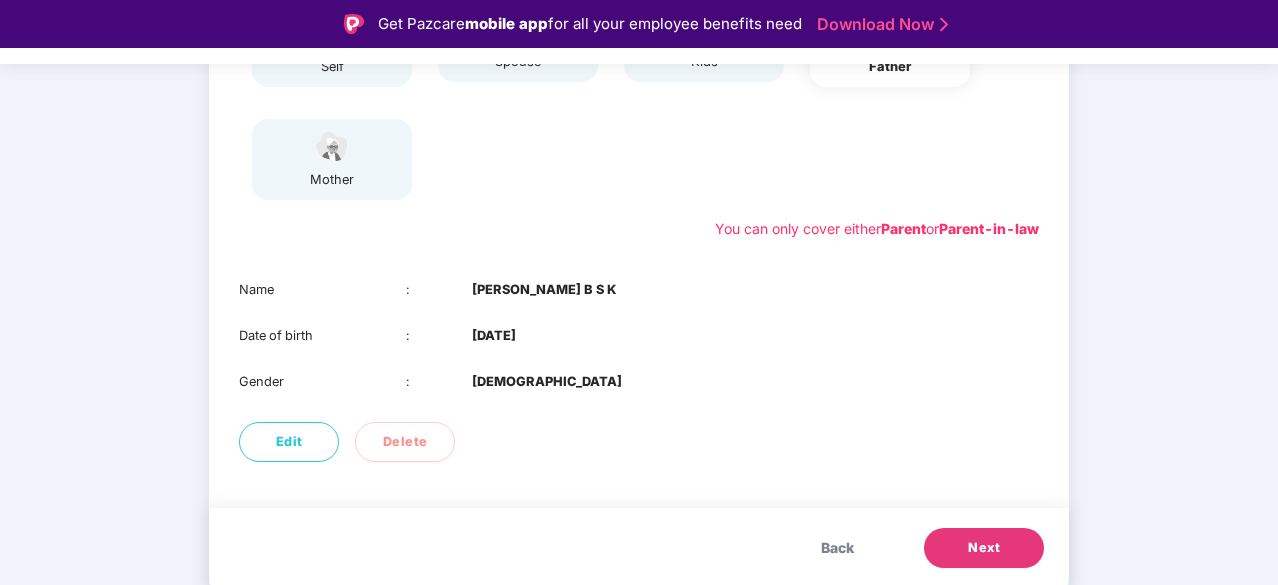 click on "Next" at bounding box center [984, 548] 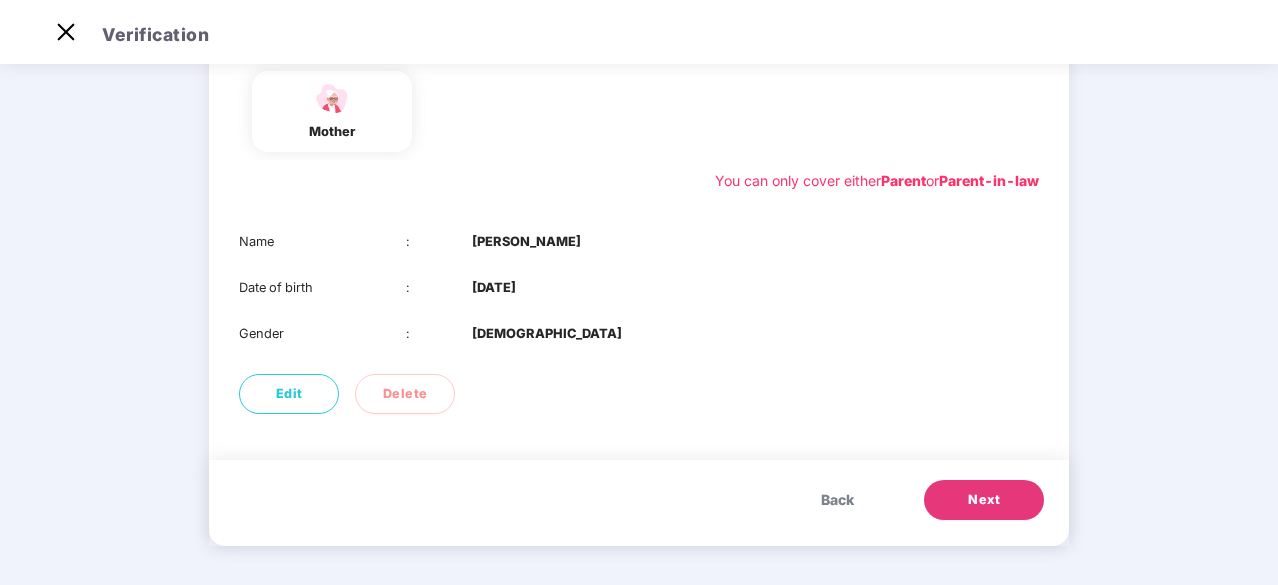 click on "Next" at bounding box center (984, 500) 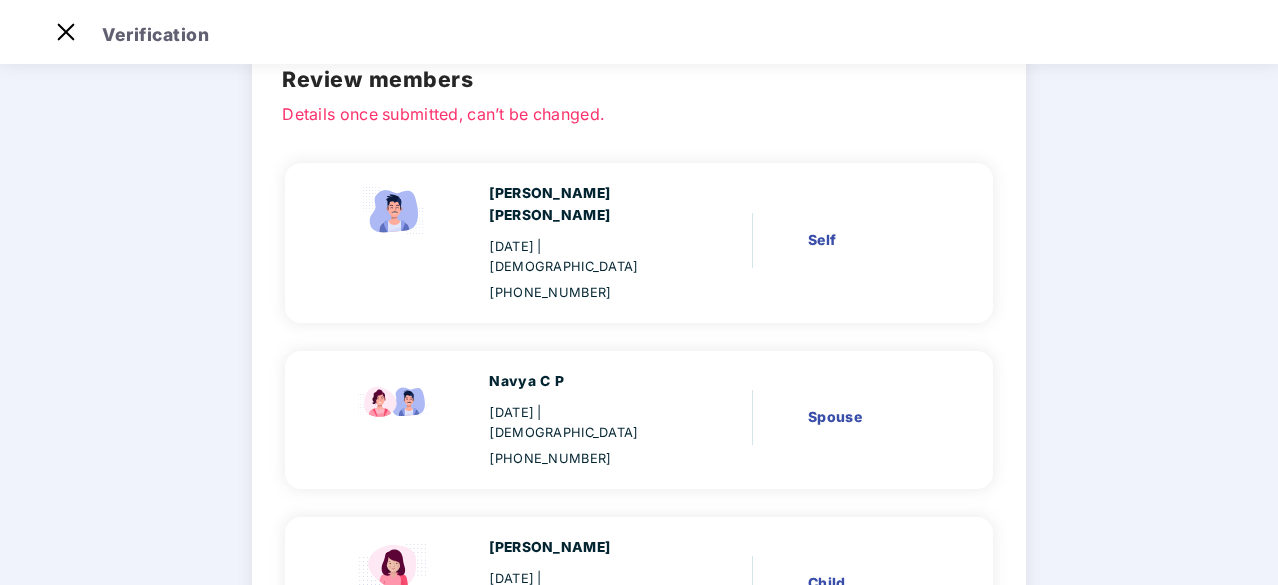 scroll, scrollTop: 0, scrollLeft: 0, axis: both 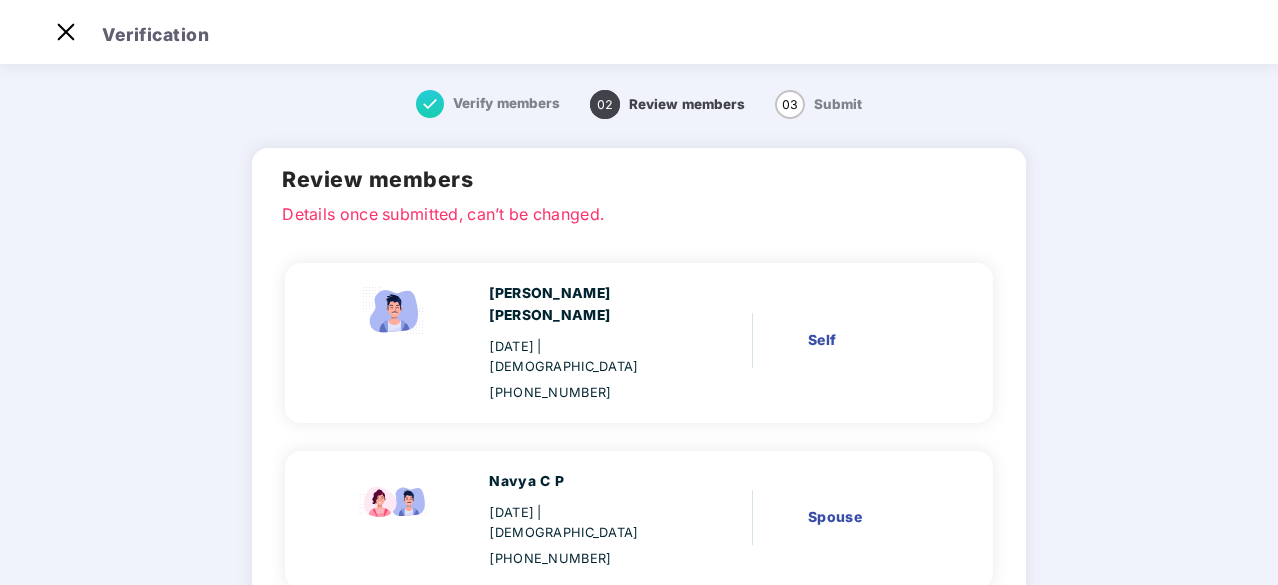 click on "Verify members" at bounding box center (506, 103) 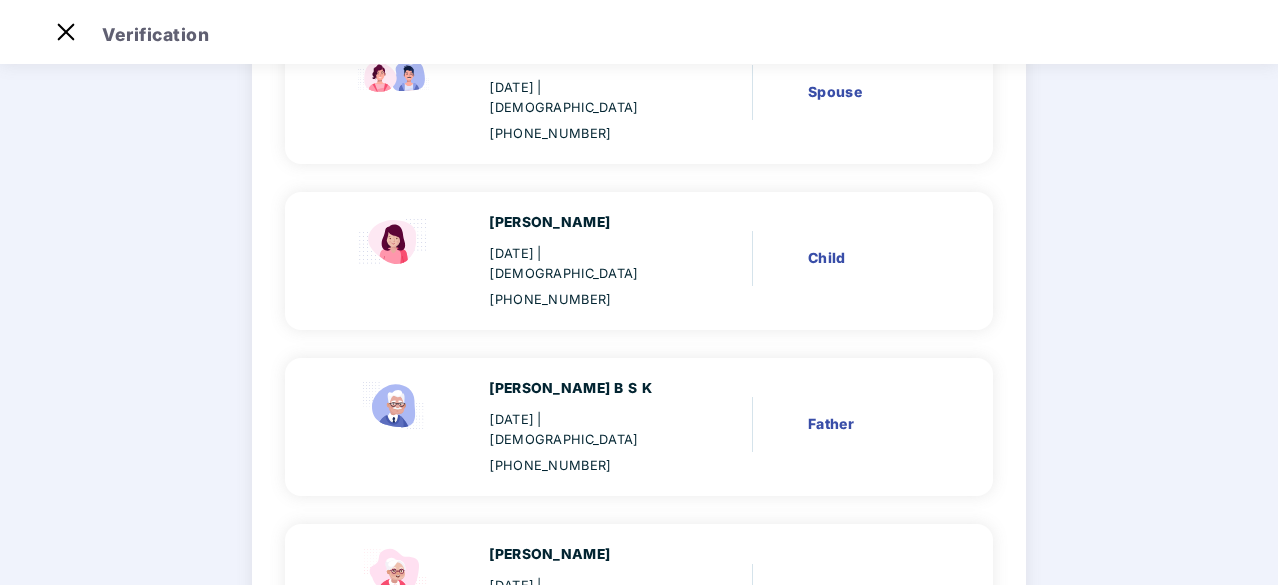 scroll, scrollTop: 549, scrollLeft: 0, axis: vertical 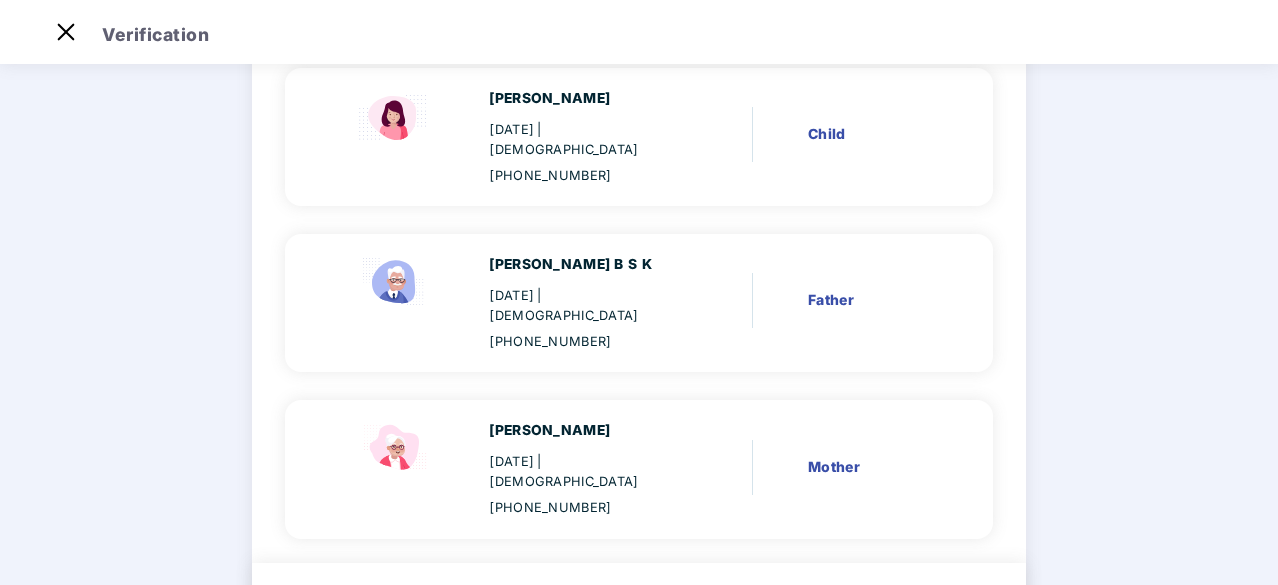 click on "Back" at bounding box center [791, 623] 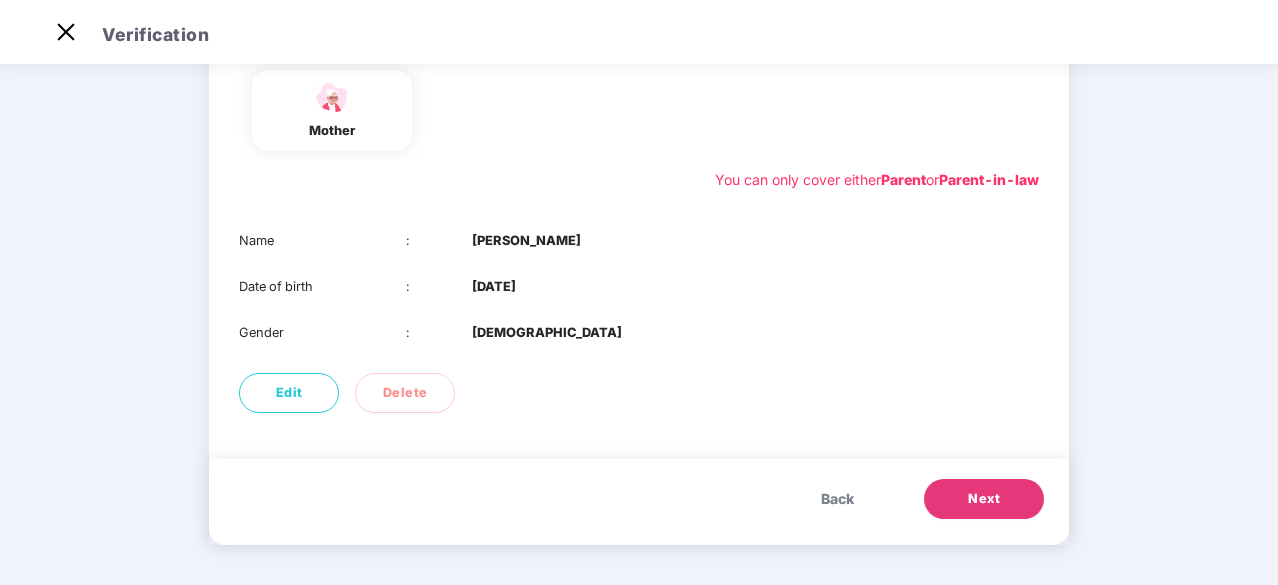 scroll, scrollTop: 323, scrollLeft: 0, axis: vertical 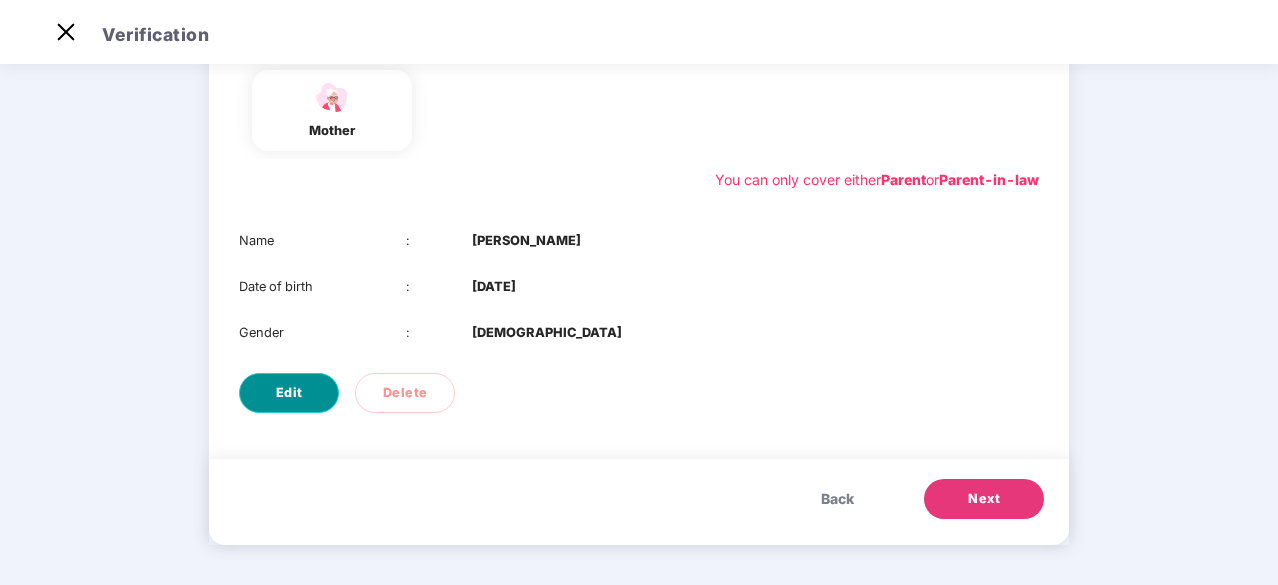 click on "Edit" at bounding box center [289, 393] 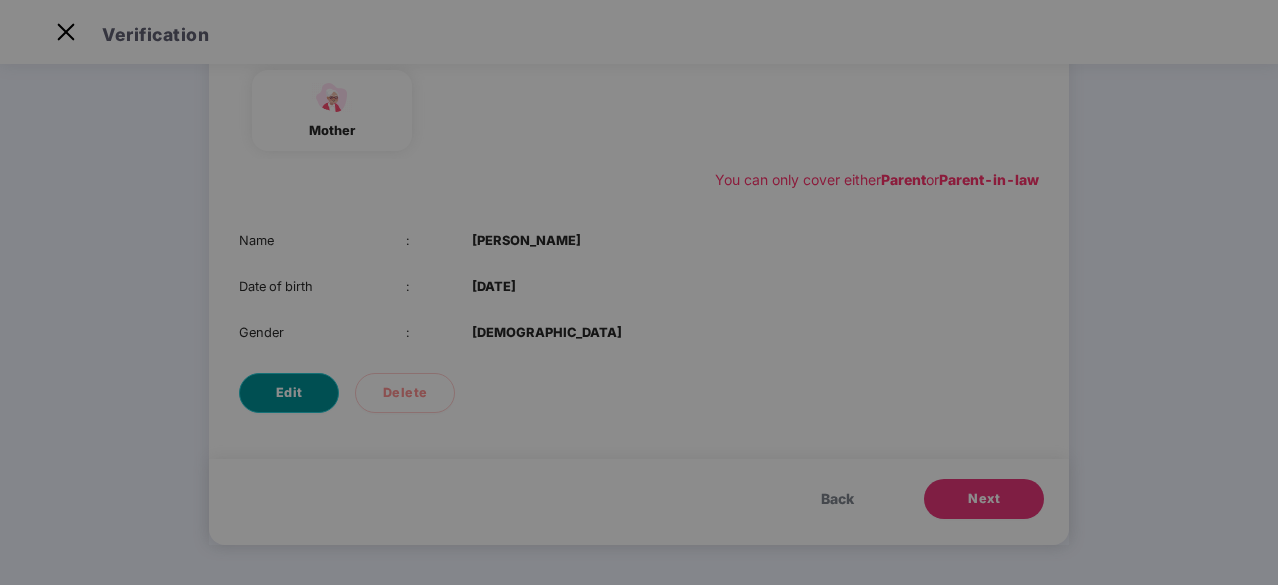 scroll, scrollTop: 0, scrollLeft: 0, axis: both 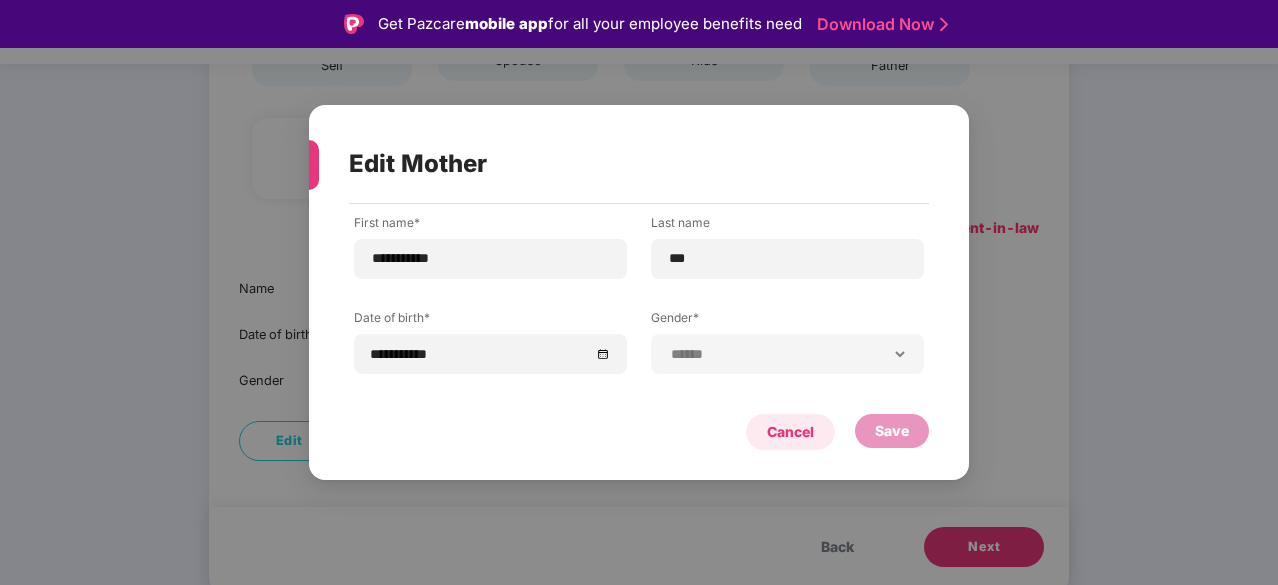 click on "Cancel" at bounding box center [790, 432] 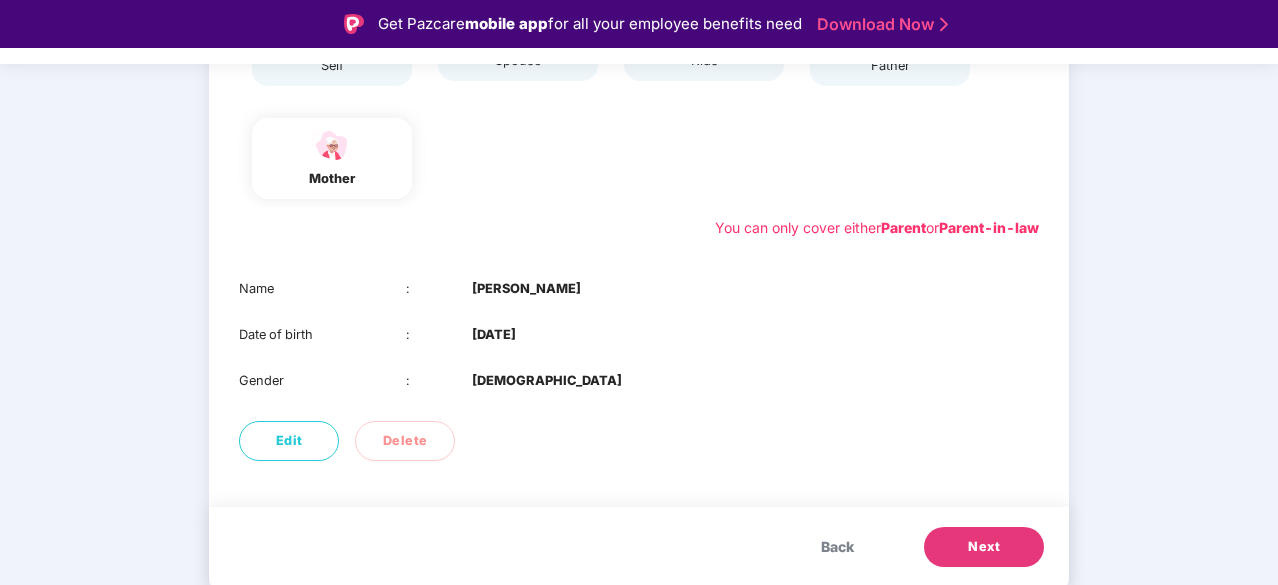 click on "Next" at bounding box center [984, 547] 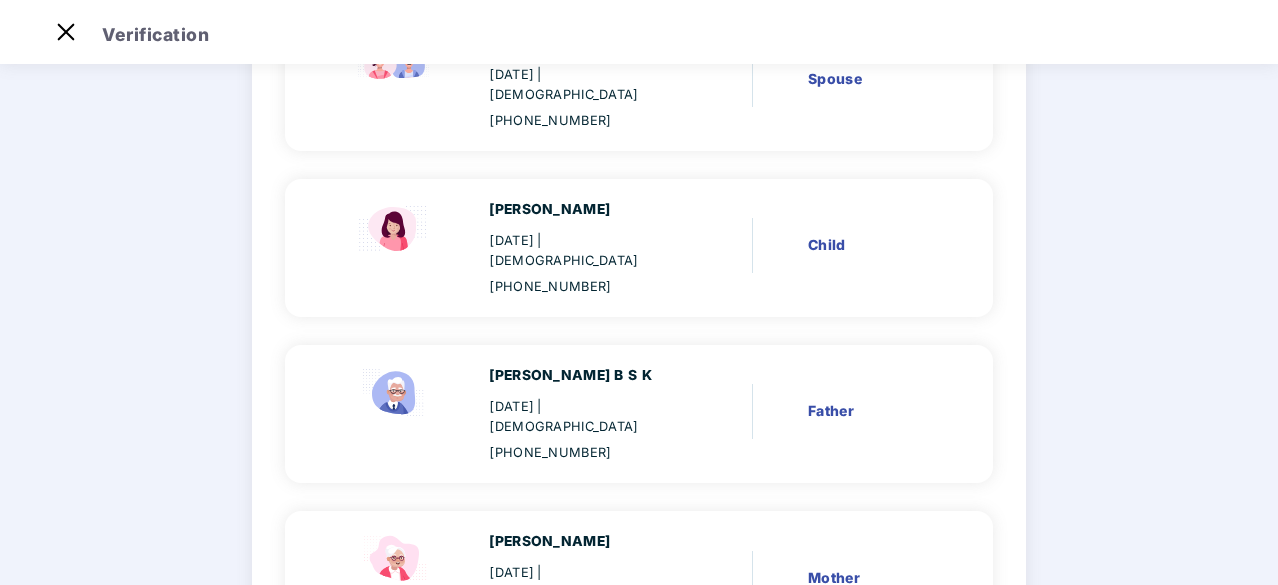 scroll, scrollTop: 549, scrollLeft: 0, axis: vertical 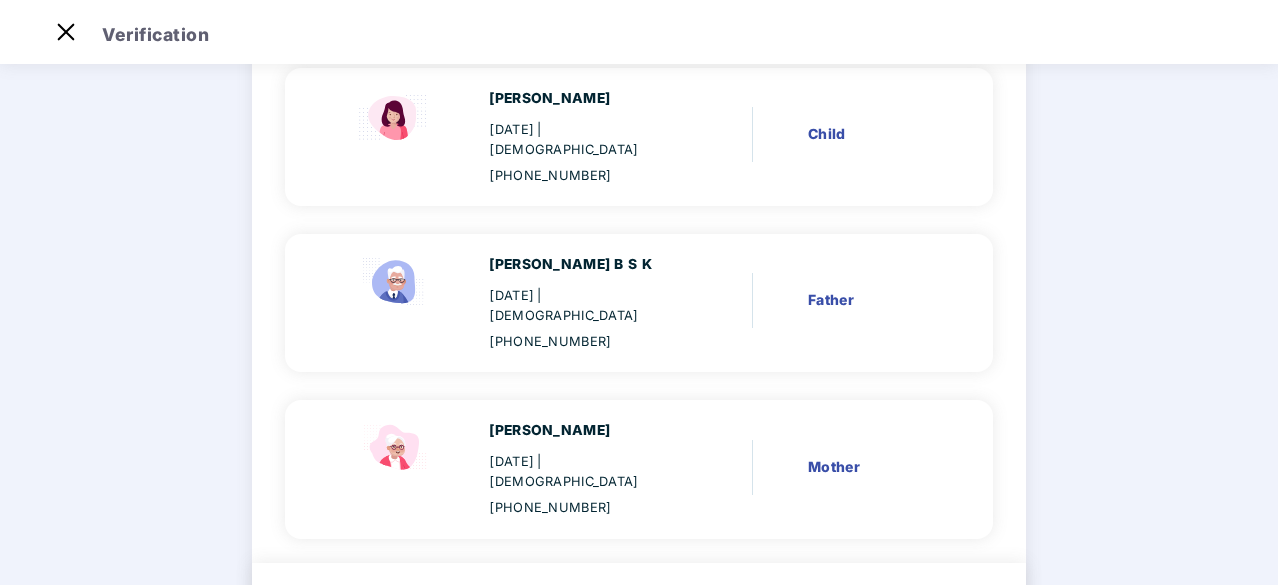 click on "Next" at bounding box center [922, 623] 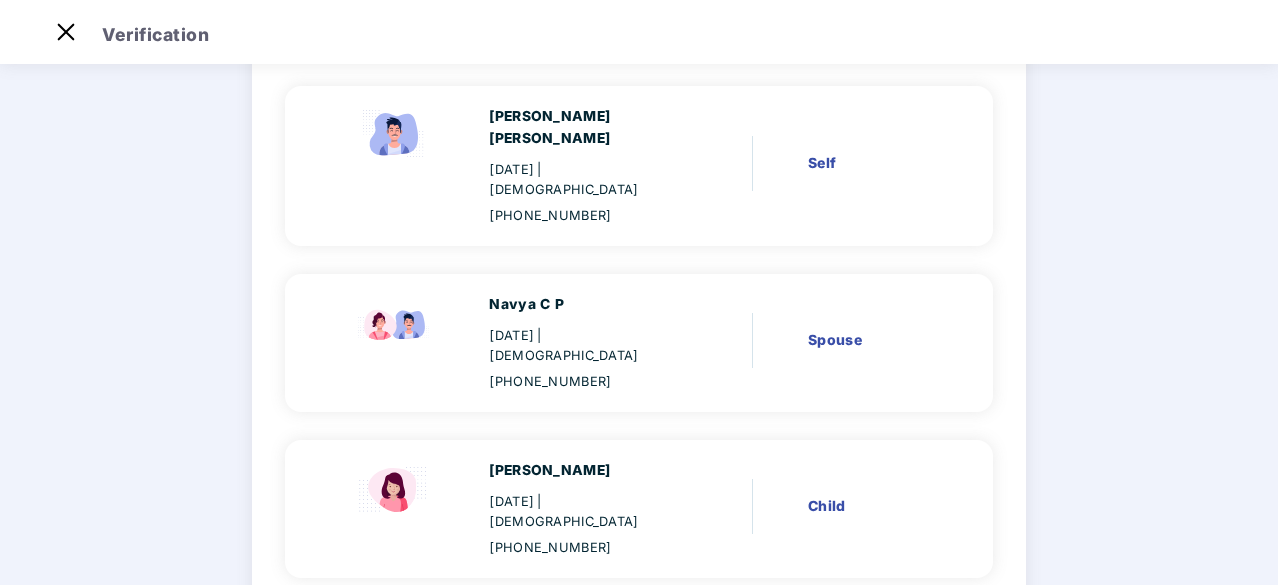scroll, scrollTop: 0, scrollLeft: 0, axis: both 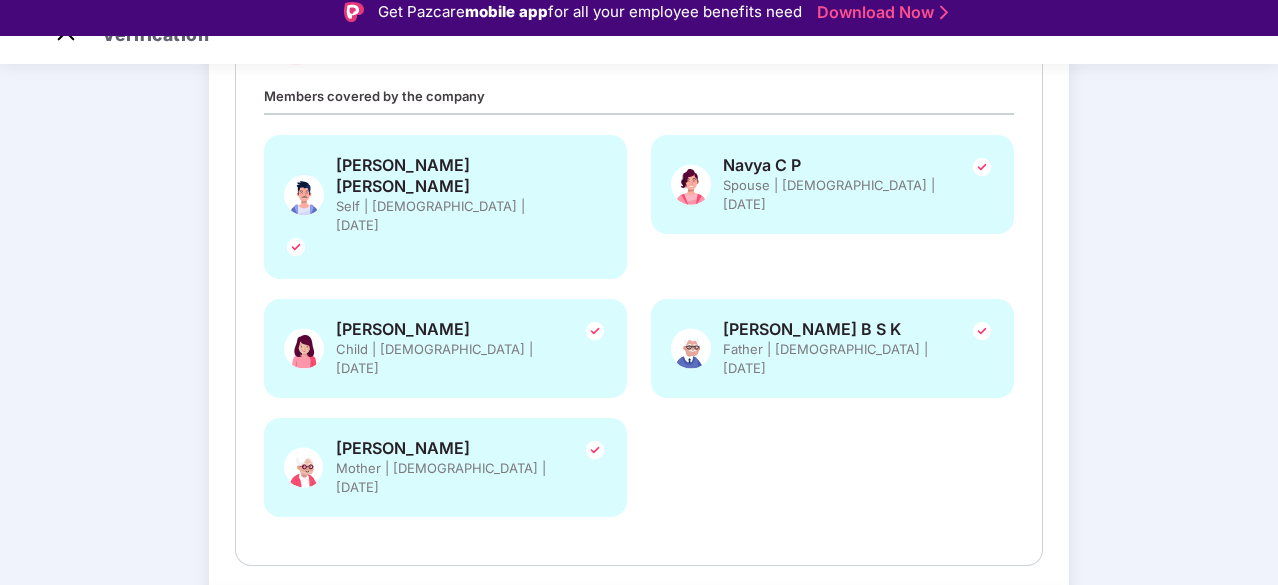 click on "Submit" at bounding box center (949, 641) 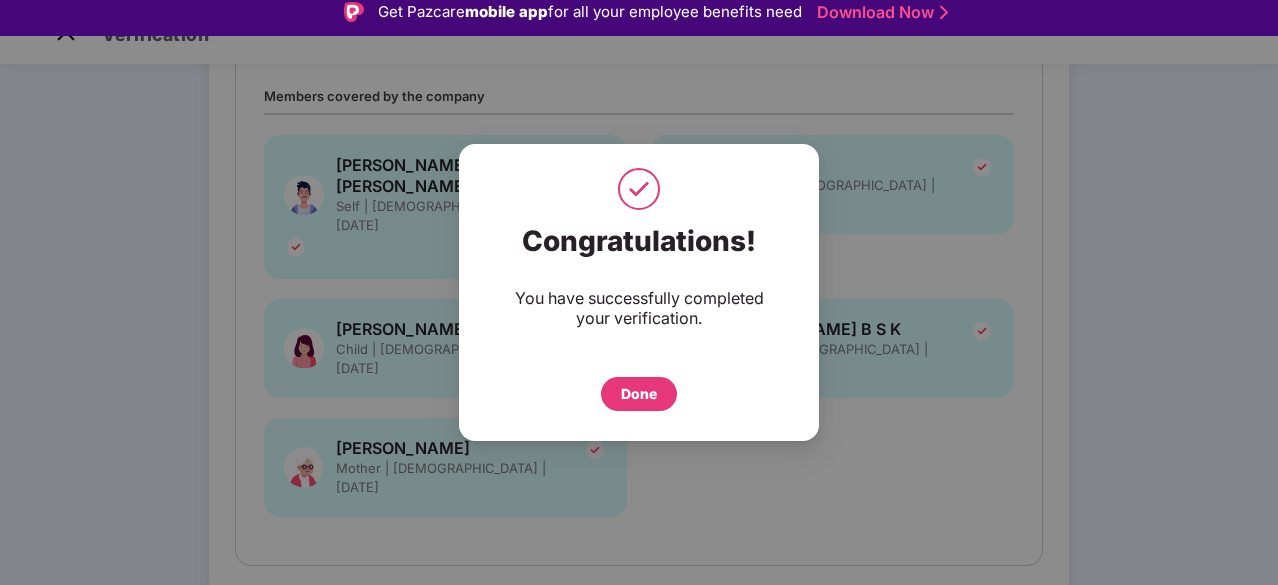 scroll, scrollTop: 0, scrollLeft: 0, axis: both 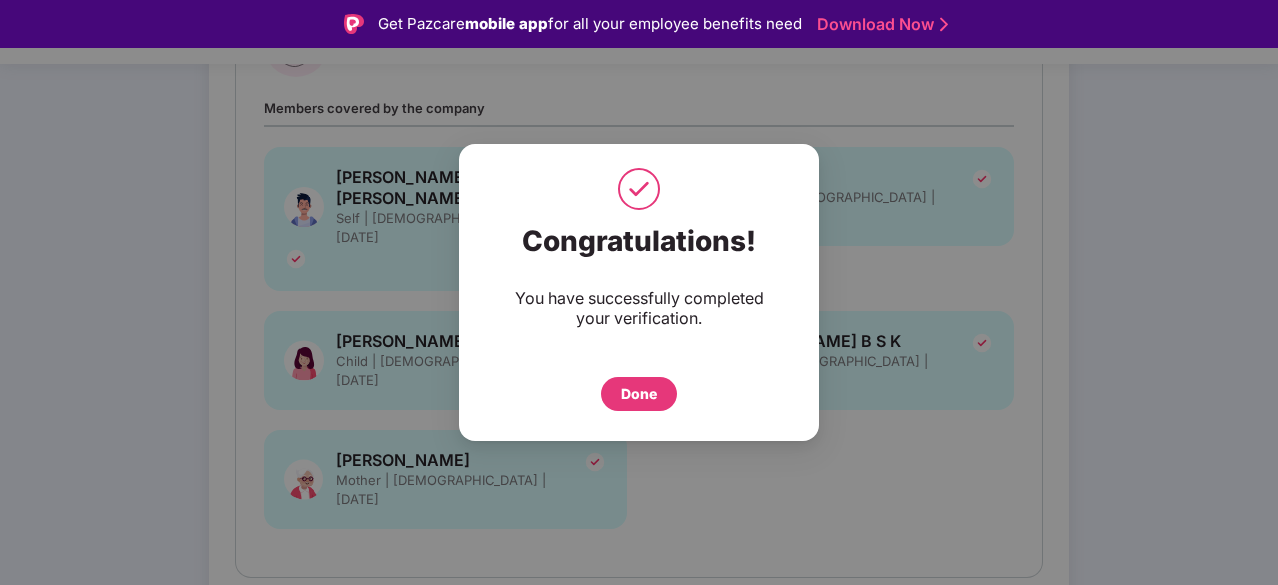 click on "Done" at bounding box center [639, 394] 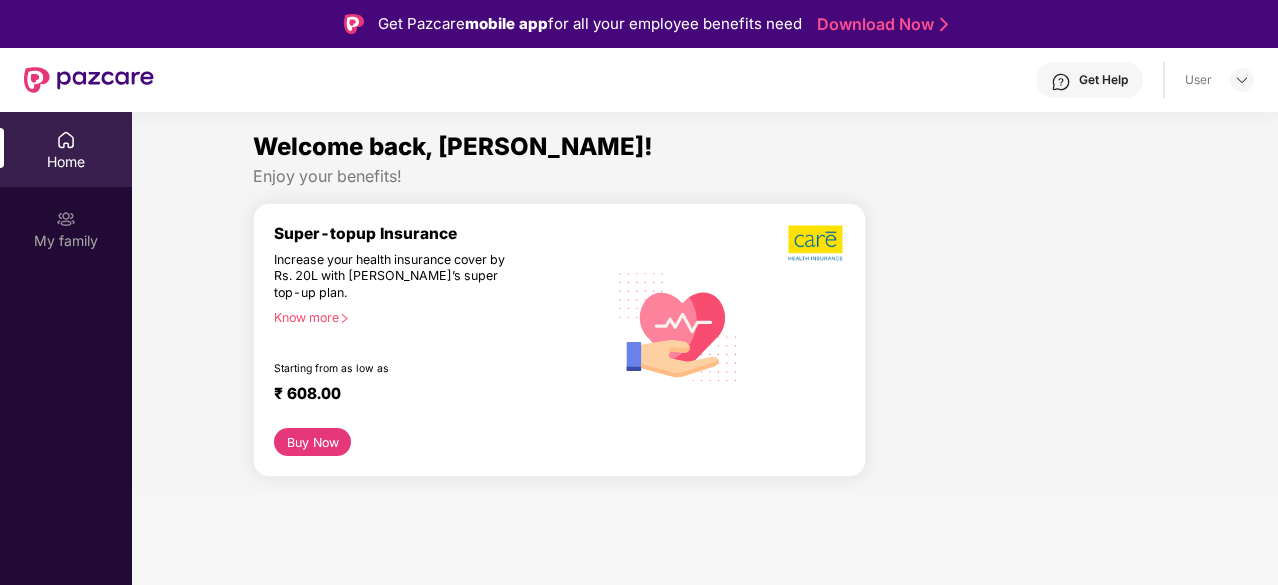 scroll, scrollTop: 0, scrollLeft: 0, axis: both 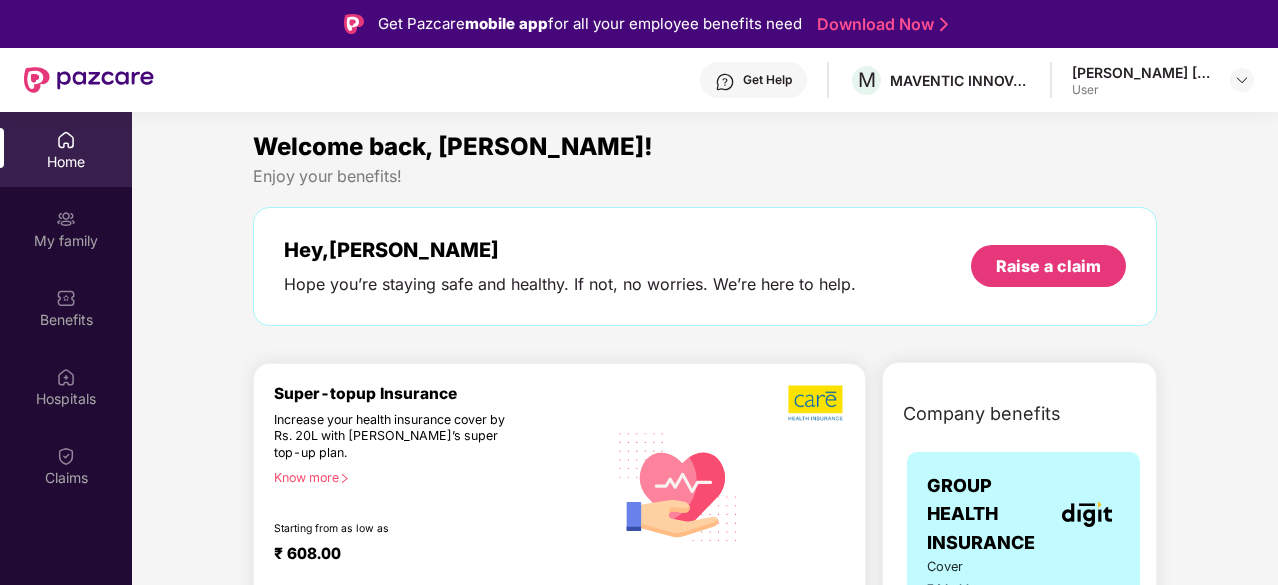 click on "Ravi Kiran B M User" at bounding box center (1163, 80) 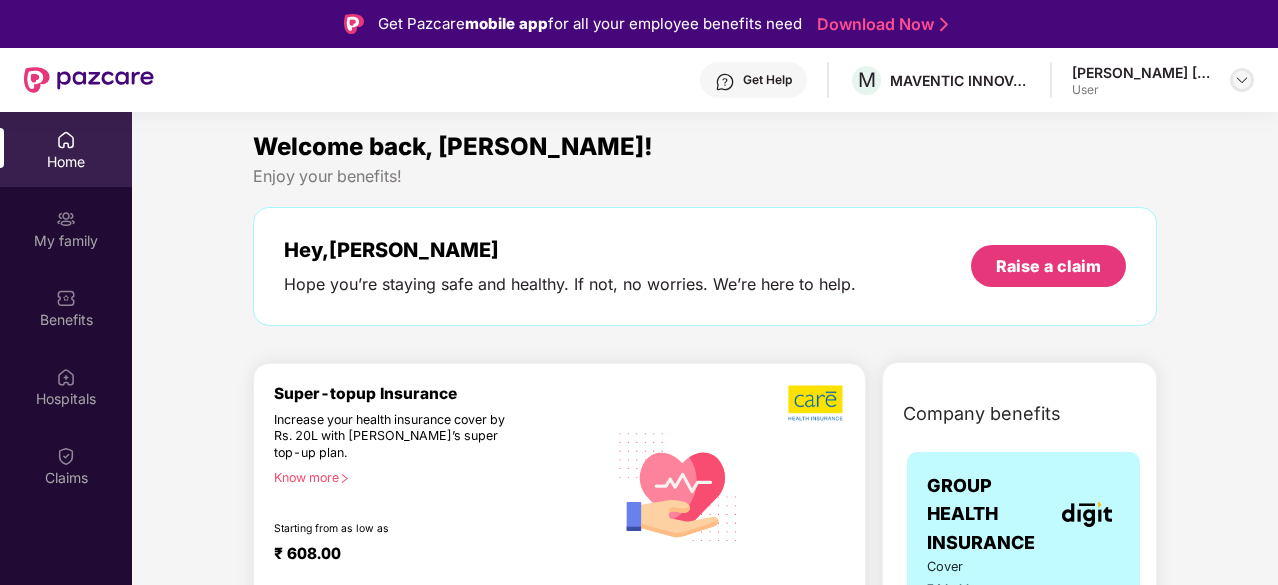 click at bounding box center [1242, 80] 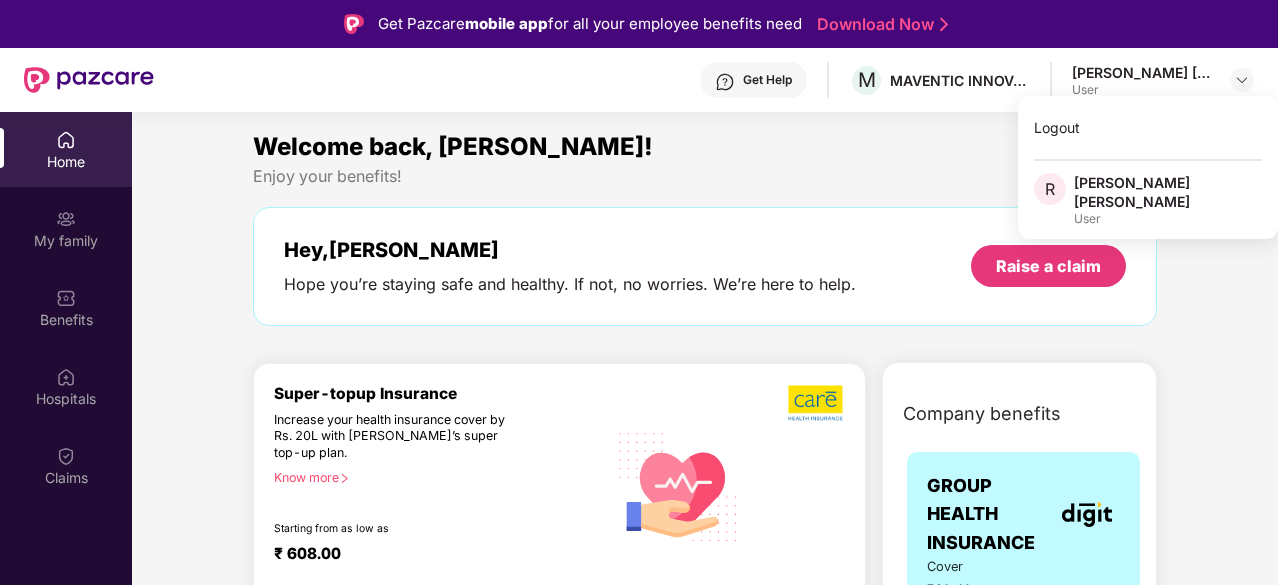 scroll, scrollTop: 60, scrollLeft: 0, axis: vertical 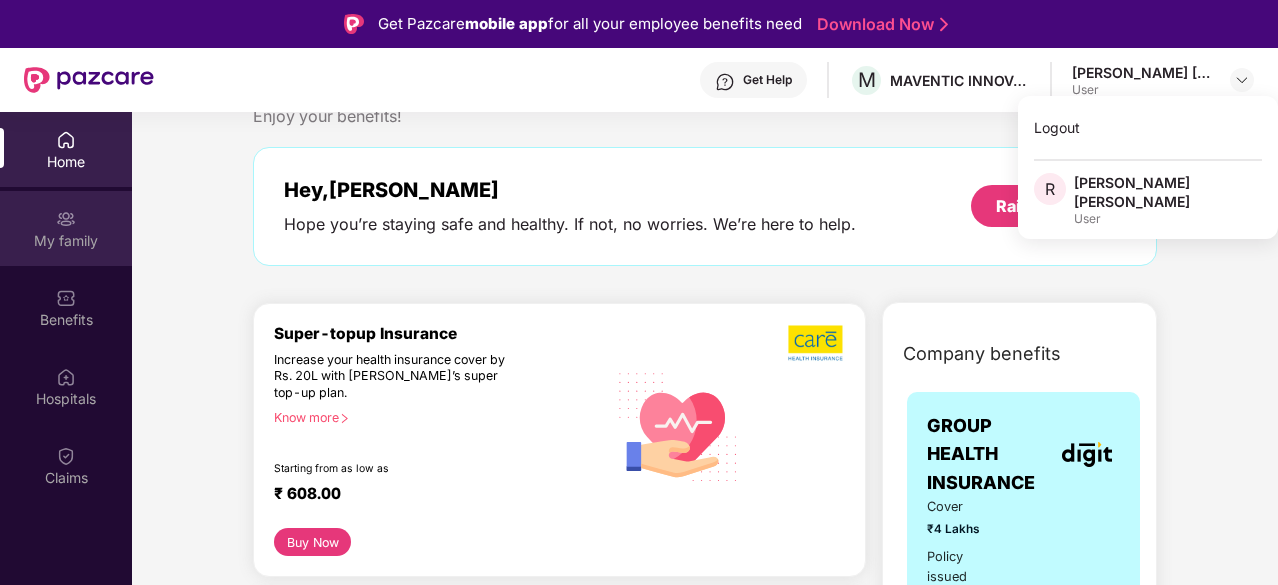 click on "My family" at bounding box center [66, 241] 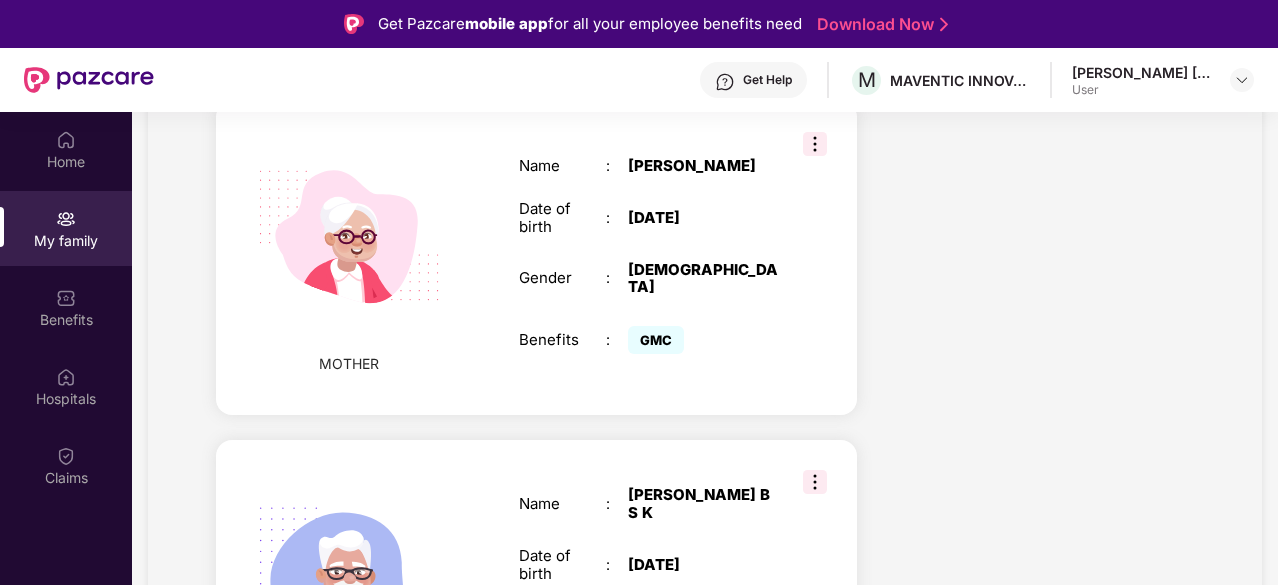 scroll, scrollTop: 1620, scrollLeft: 0, axis: vertical 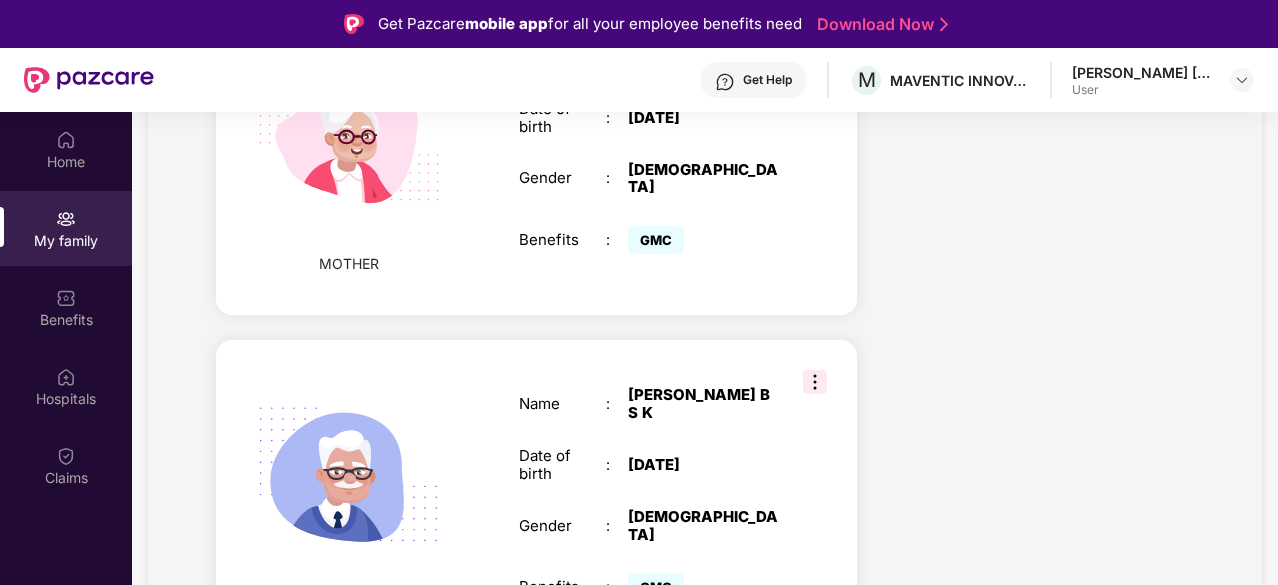 click at bounding box center [815, 382] 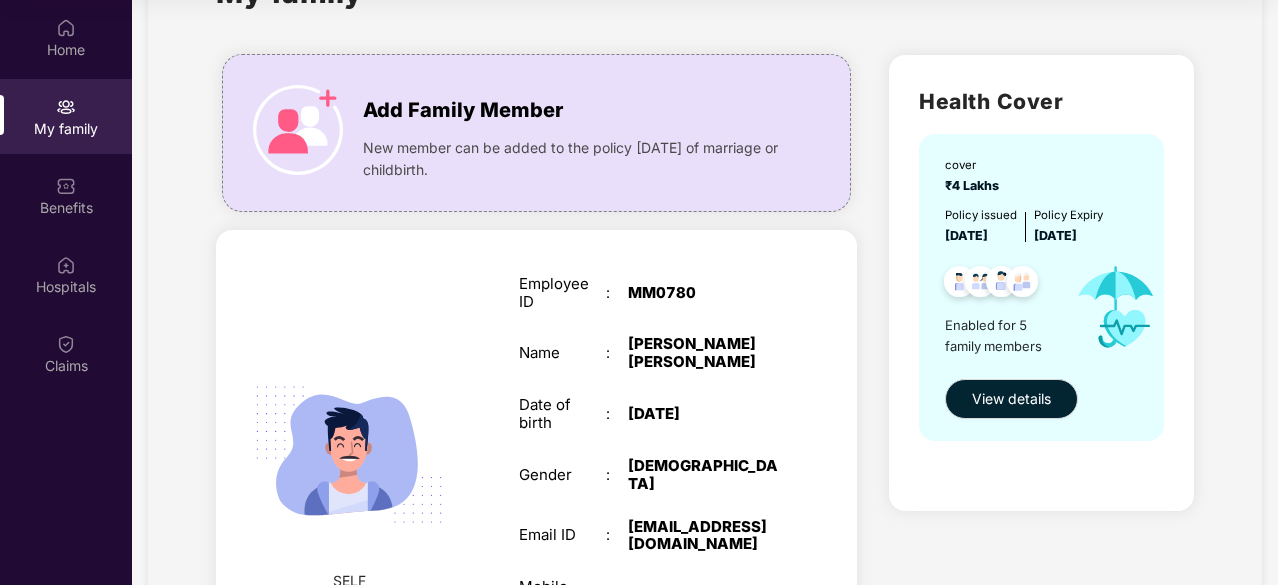 scroll, scrollTop: 42, scrollLeft: 0, axis: vertical 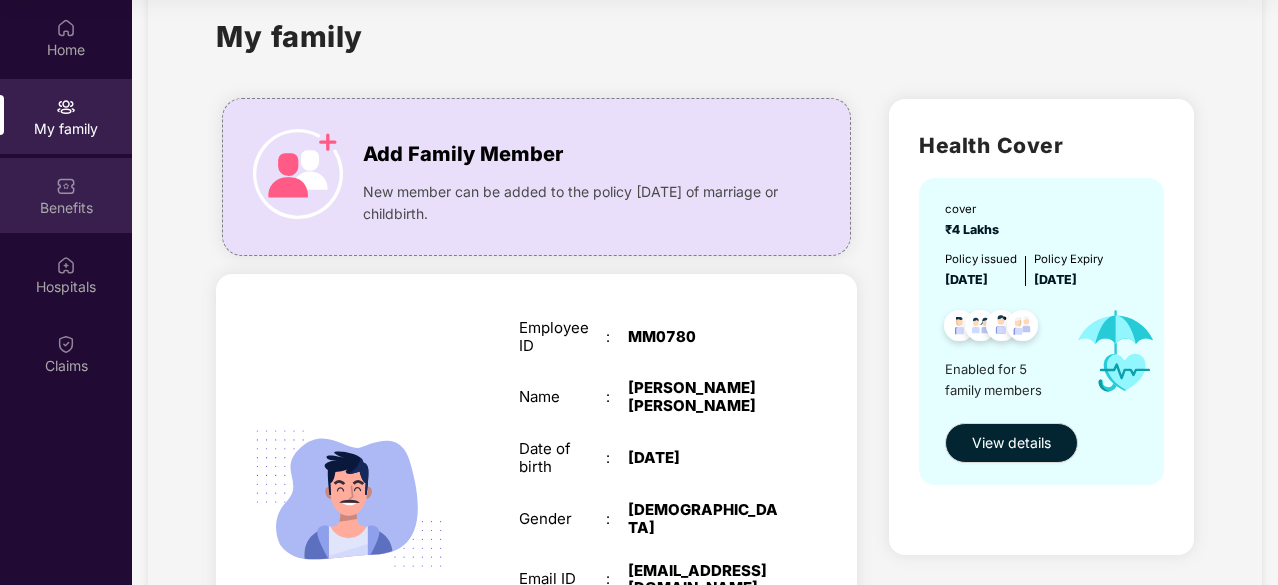 click at bounding box center [66, 186] 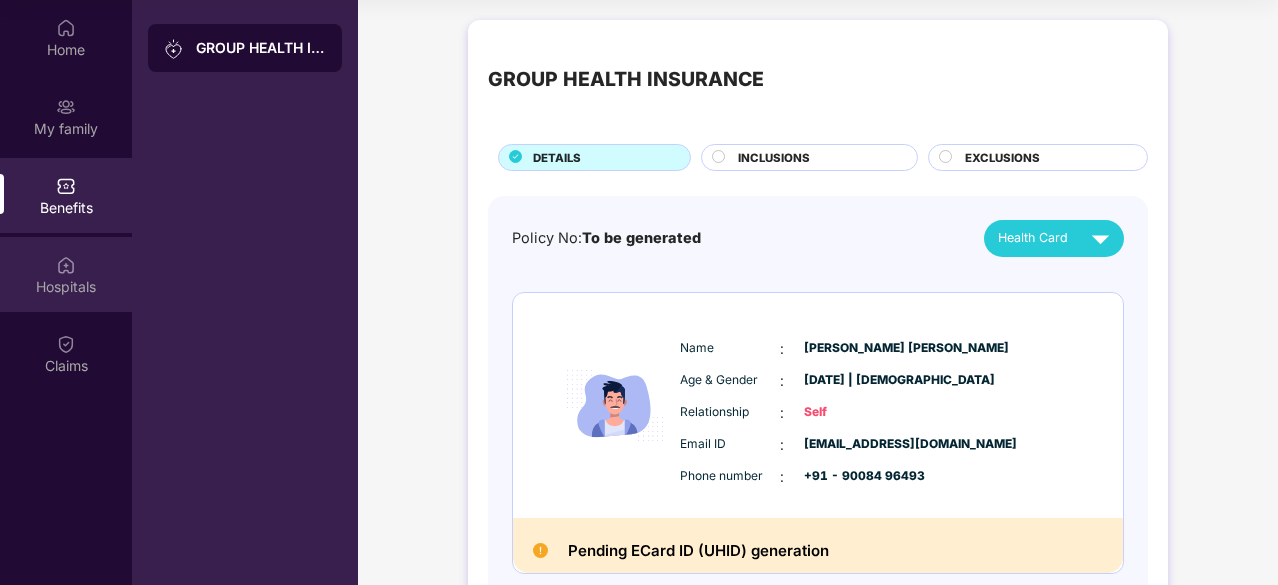 click on "Hospitals" at bounding box center (66, 287) 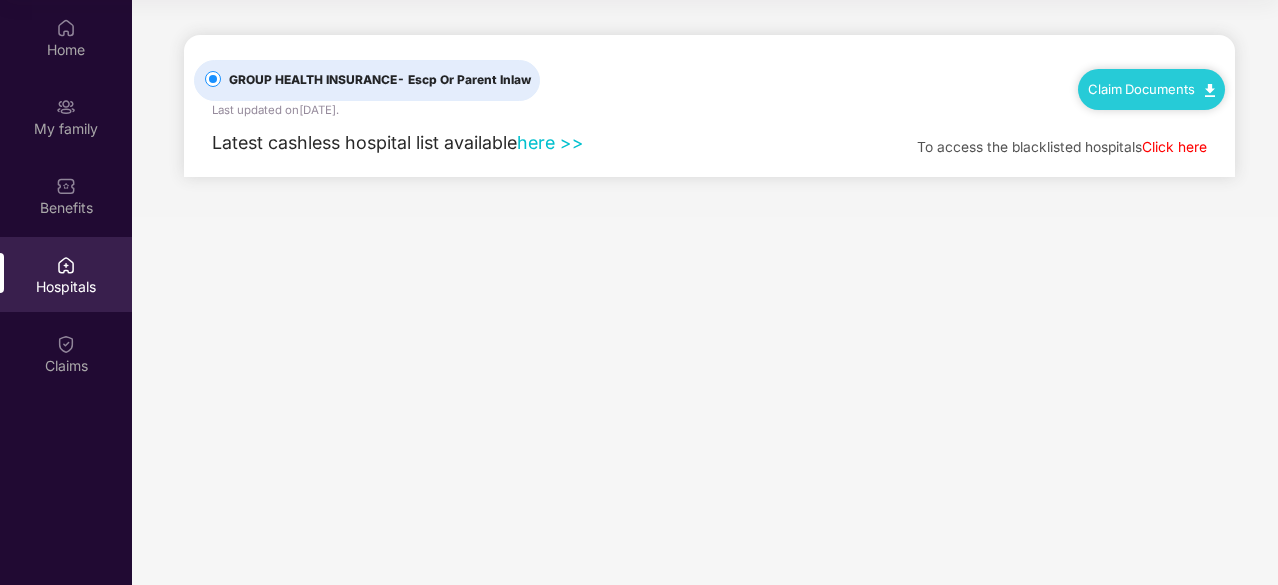 click on "here >>" at bounding box center (550, 142) 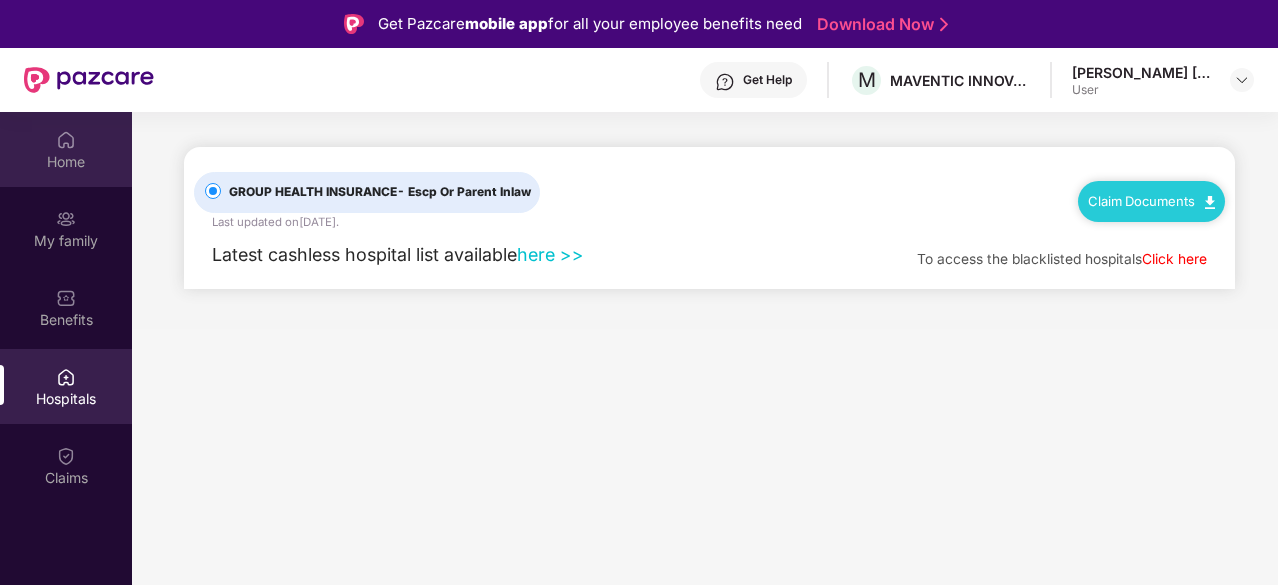 click on "Home" at bounding box center [66, 149] 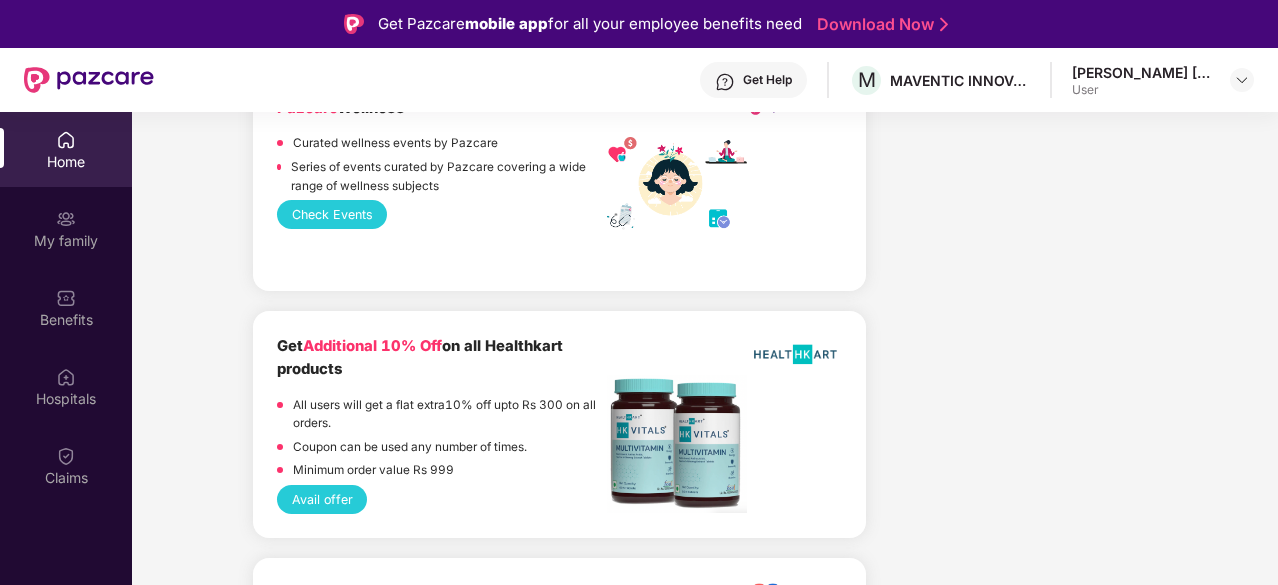 scroll, scrollTop: 4308, scrollLeft: 0, axis: vertical 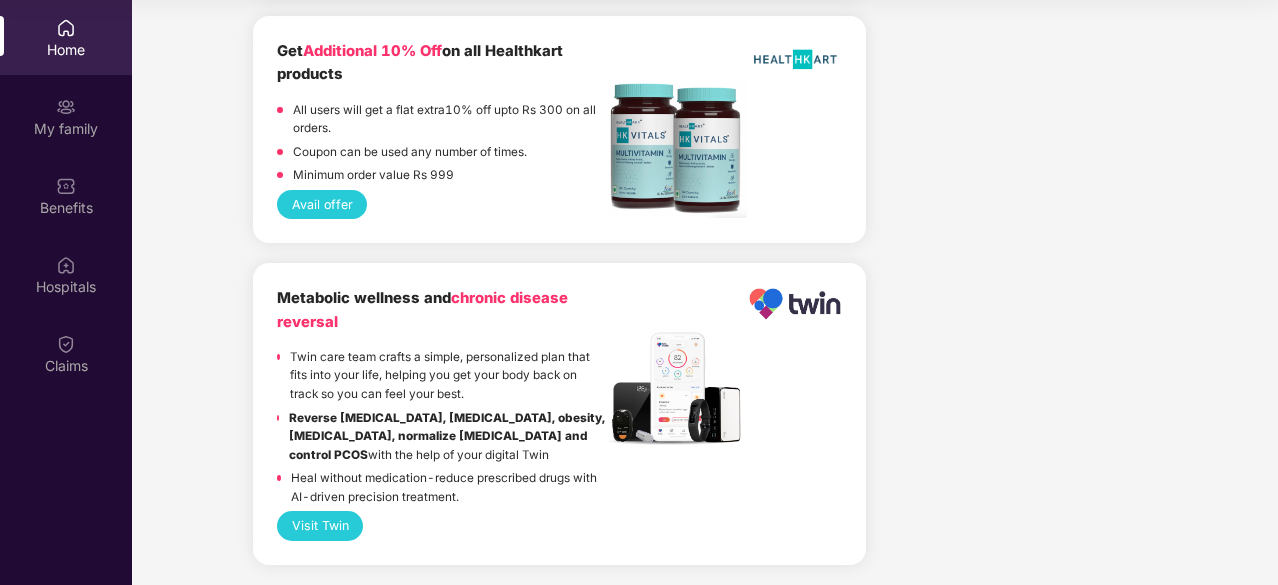 click on "Home" at bounding box center [66, 37] 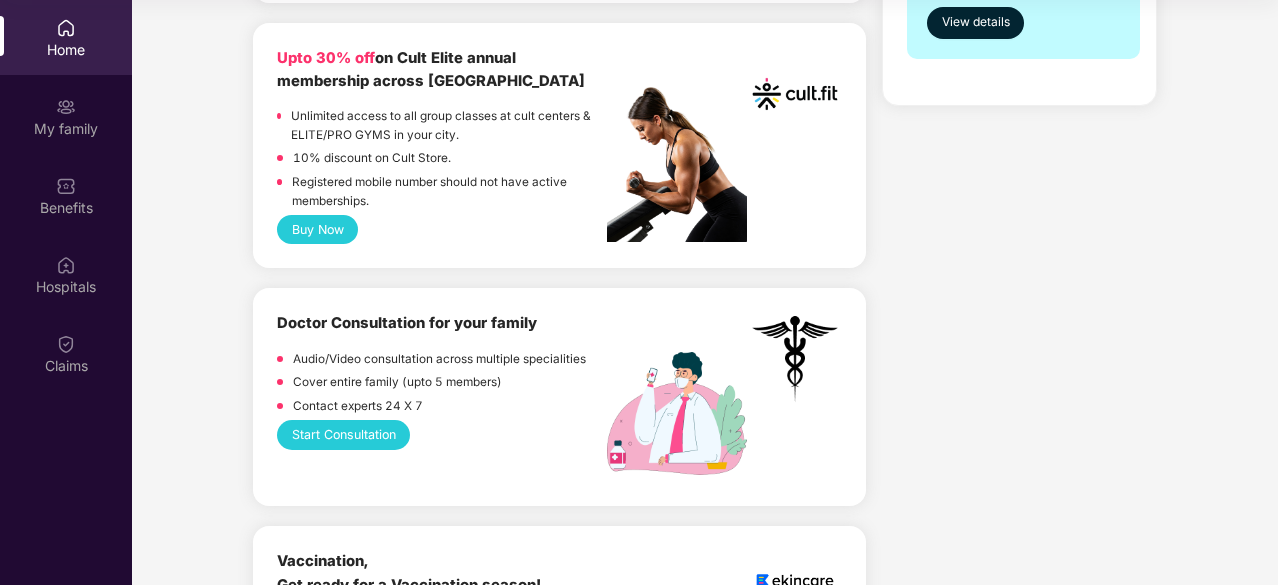 scroll, scrollTop: 0, scrollLeft: 0, axis: both 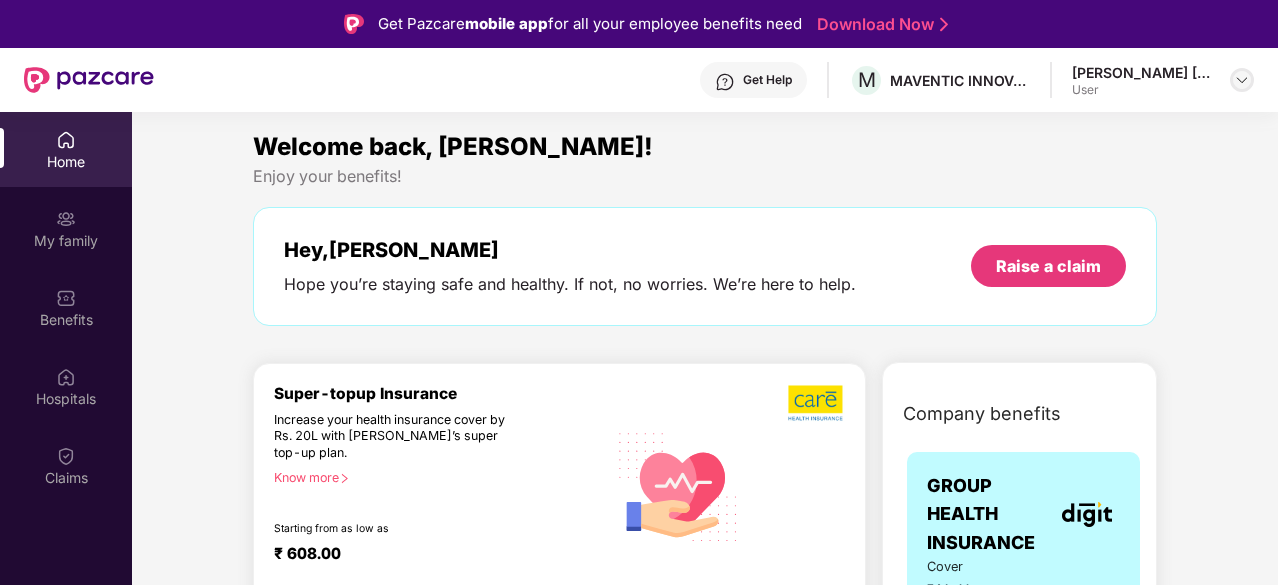 click at bounding box center (1242, 80) 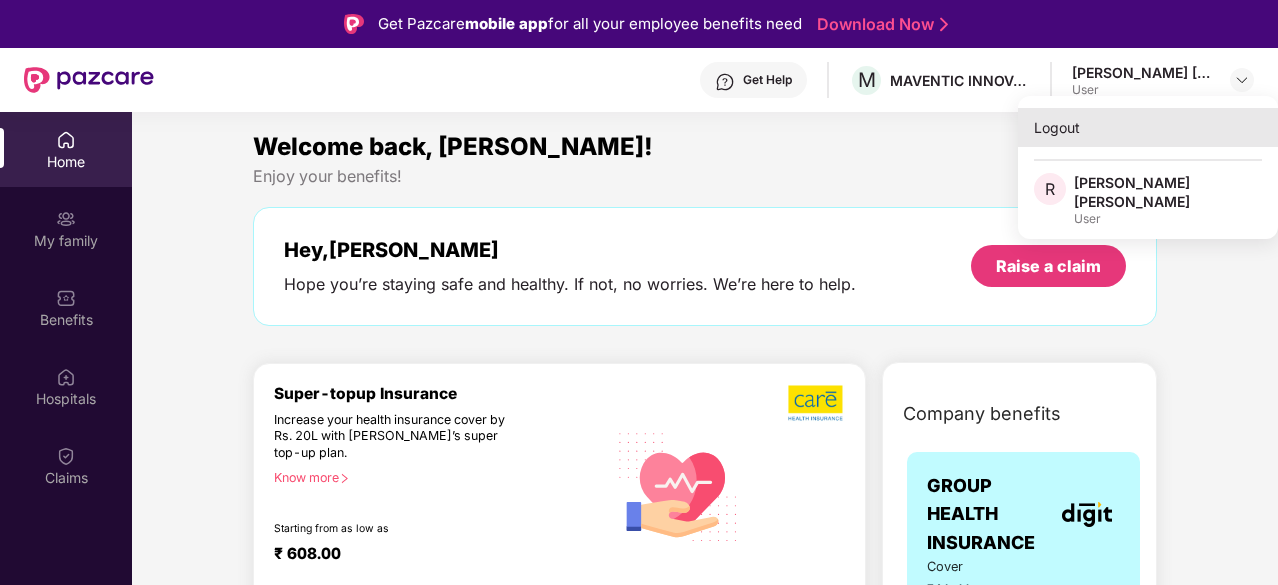 click on "Logout" at bounding box center [1148, 127] 